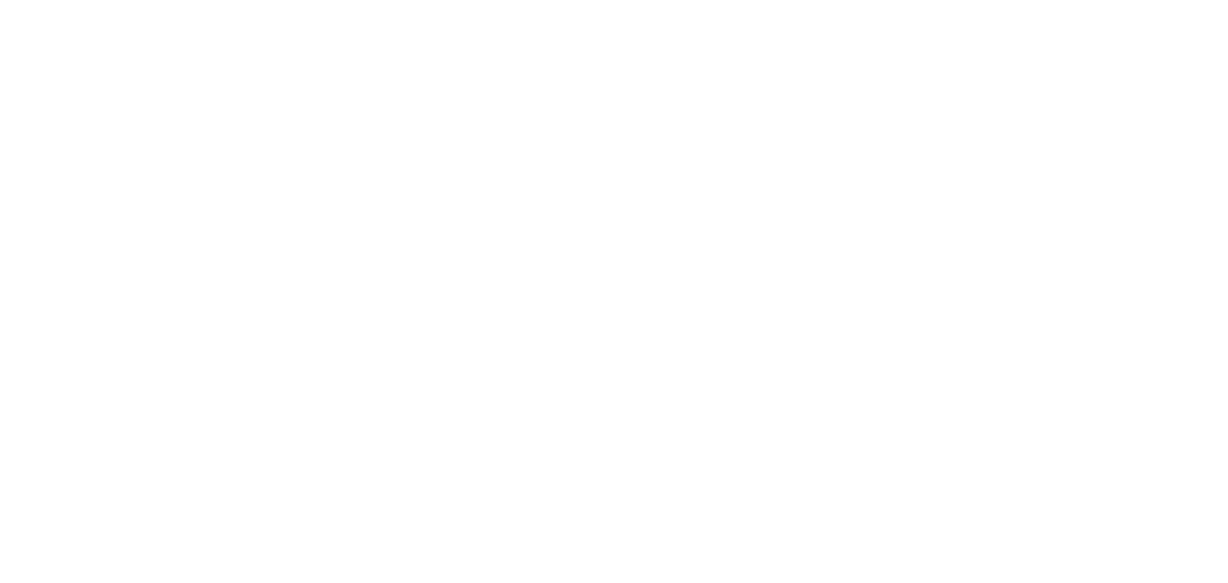 scroll, scrollTop: 0, scrollLeft: 0, axis: both 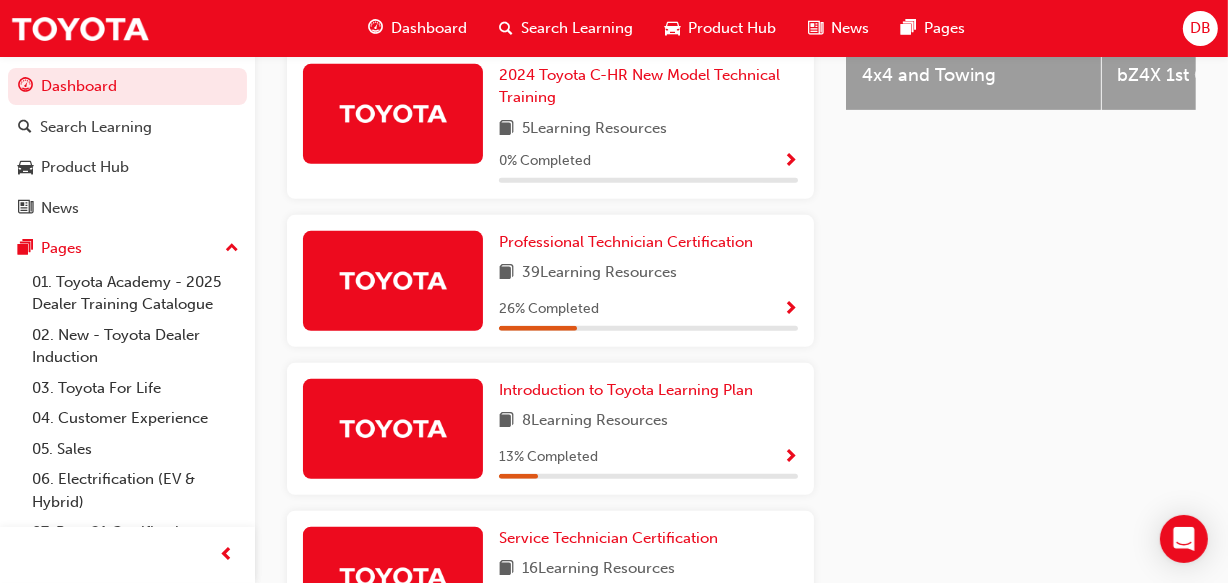 click on "26 % Completed" at bounding box center (648, 309) 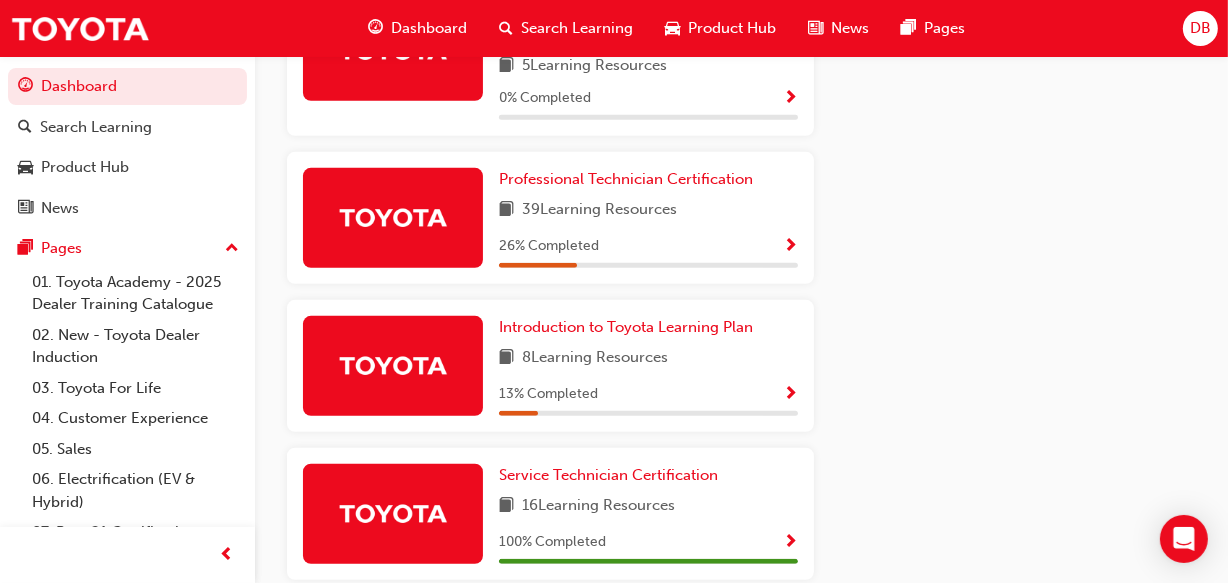 scroll, scrollTop: 1036, scrollLeft: 0, axis: vertical 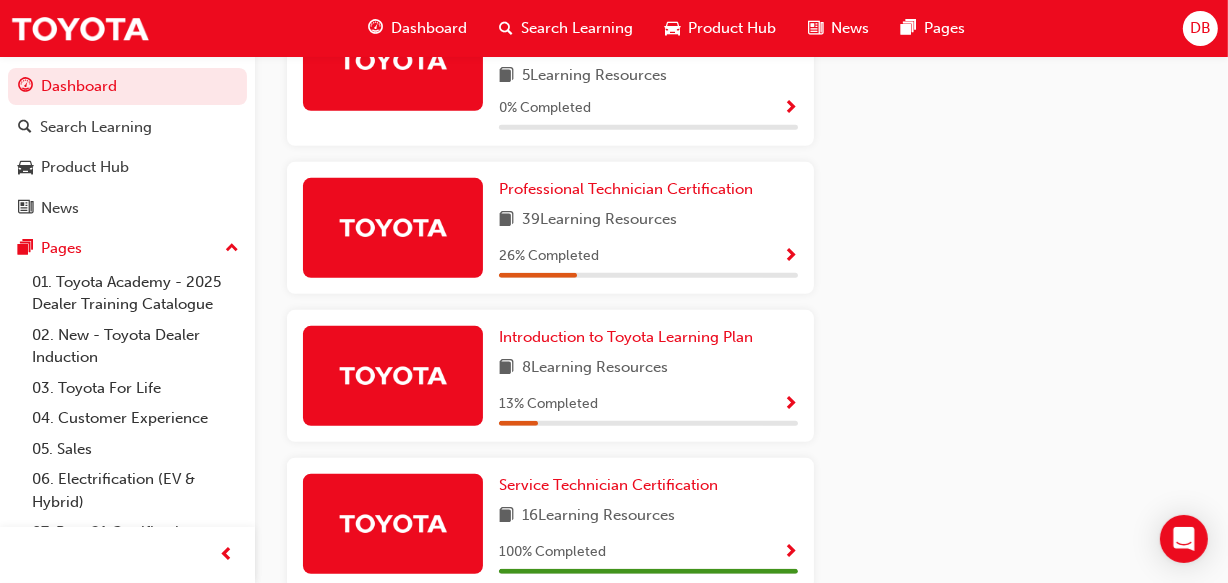 click at bounding box center (790, 257) 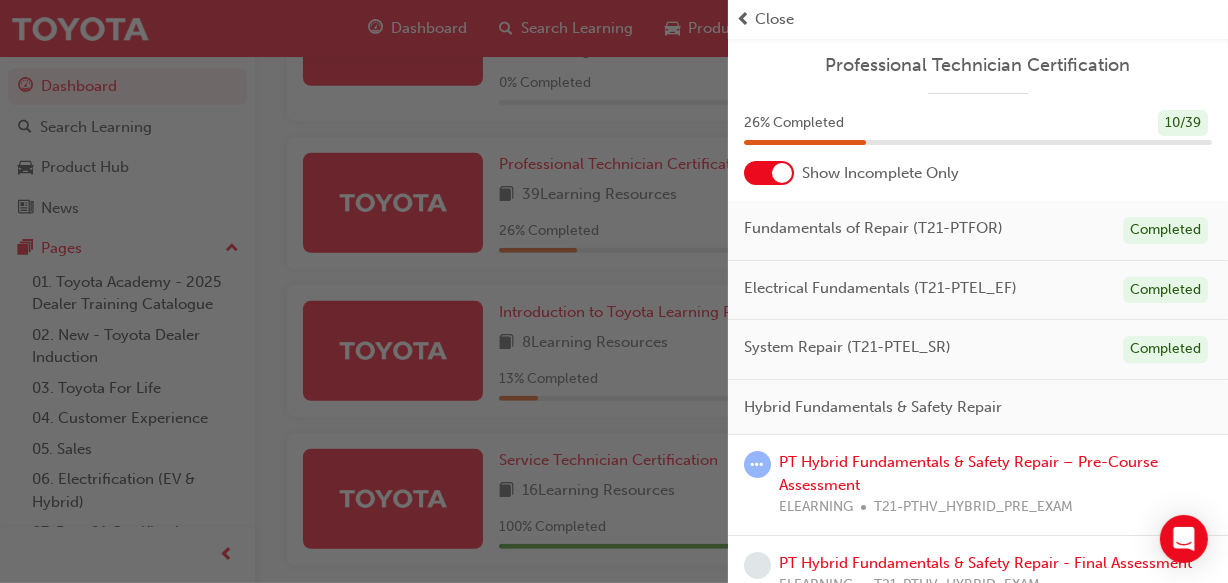 scroll, scrollTop: 1072, scrollLeft: 0, axis: vertical 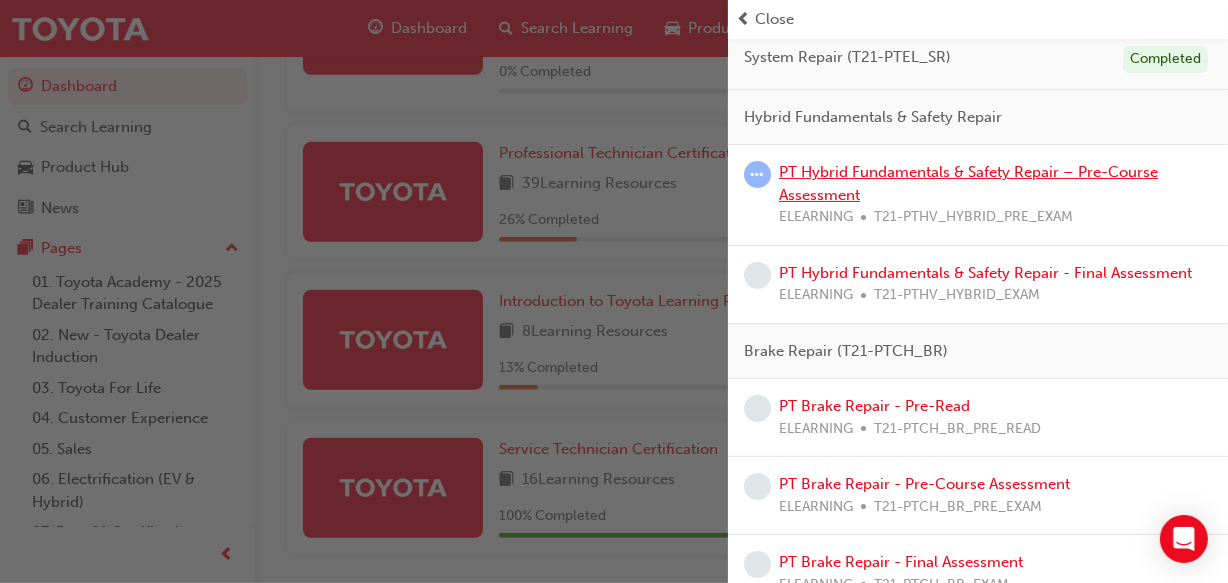 click on "PT Hybrid Fundamentals & Safety Repair – Pre-Course Assessment" at bounding box center [968, 183] 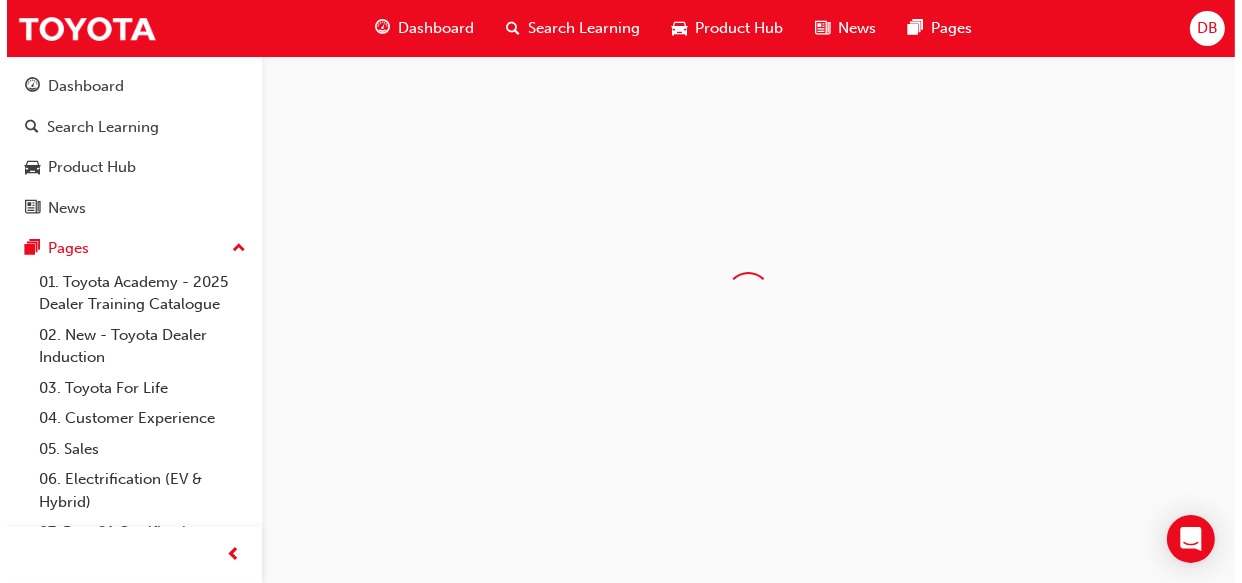 scroll, scrollTop: 0, scrollLeft: 0, axis: both 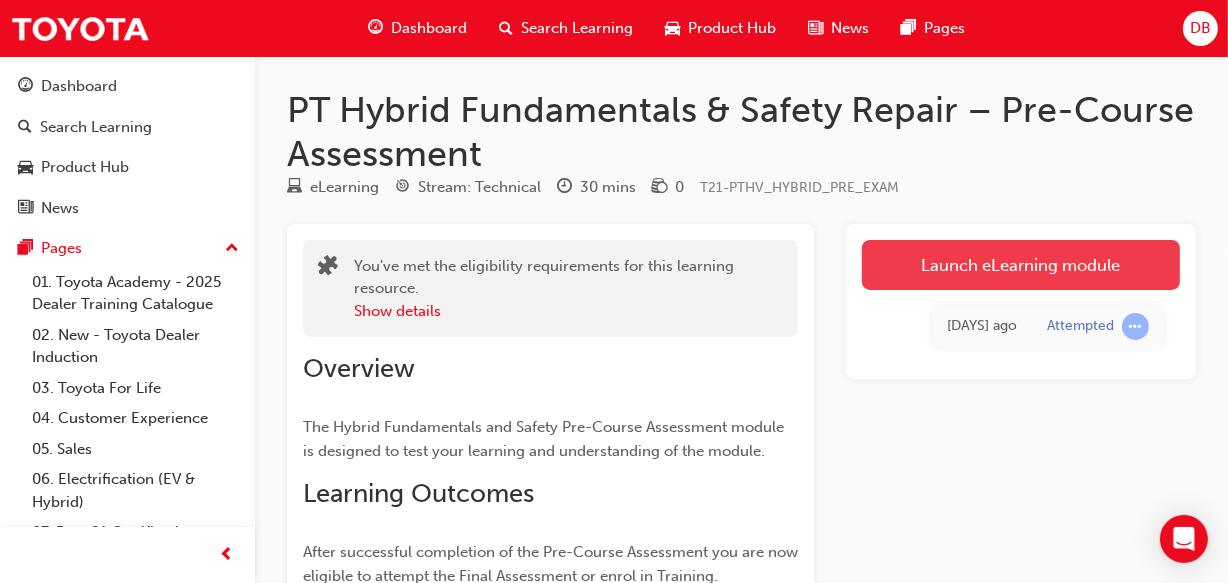 click on "Launch eLearning module" at bounding box center [1021, 265] 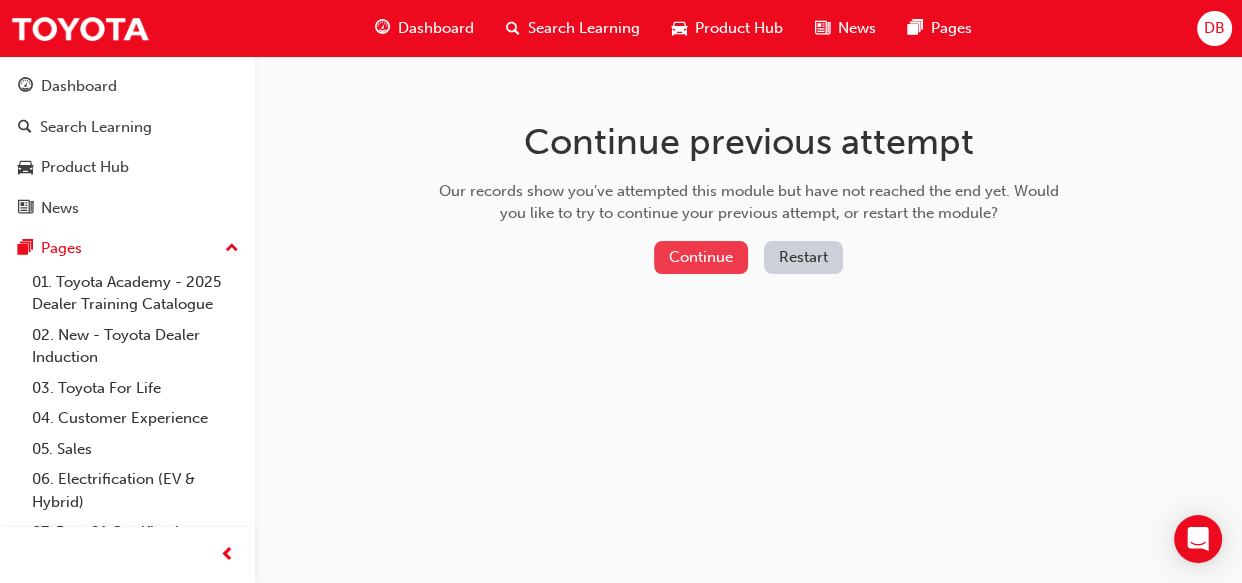click on "Continue" at bounding box center [701, 257] 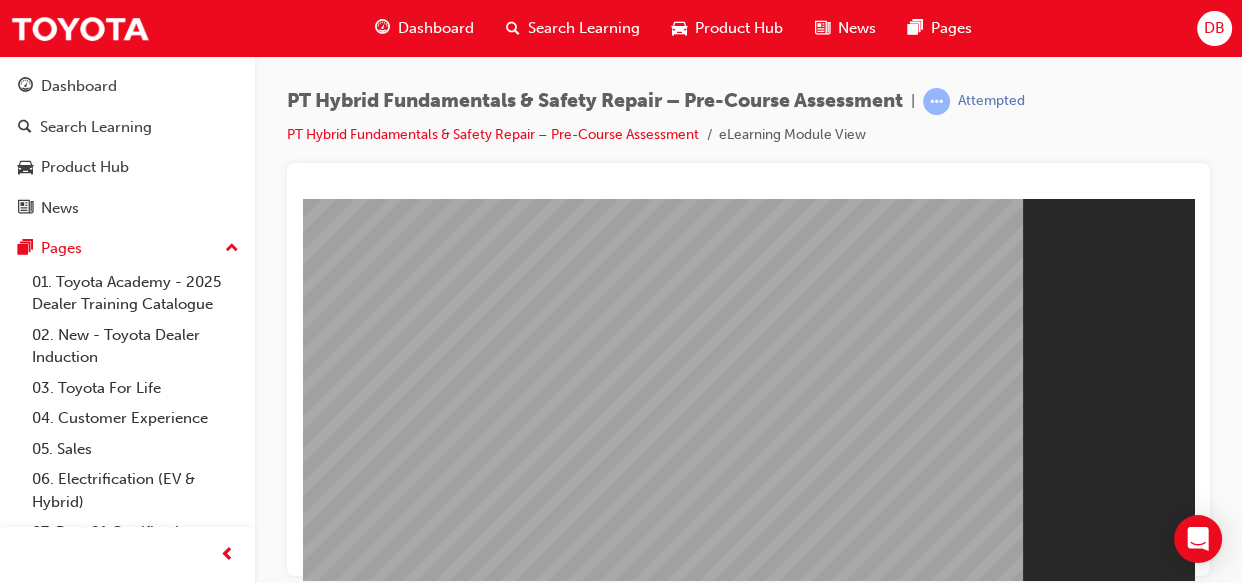 scroll, scrollTop: 0, scrollLeft: 0, axis: both 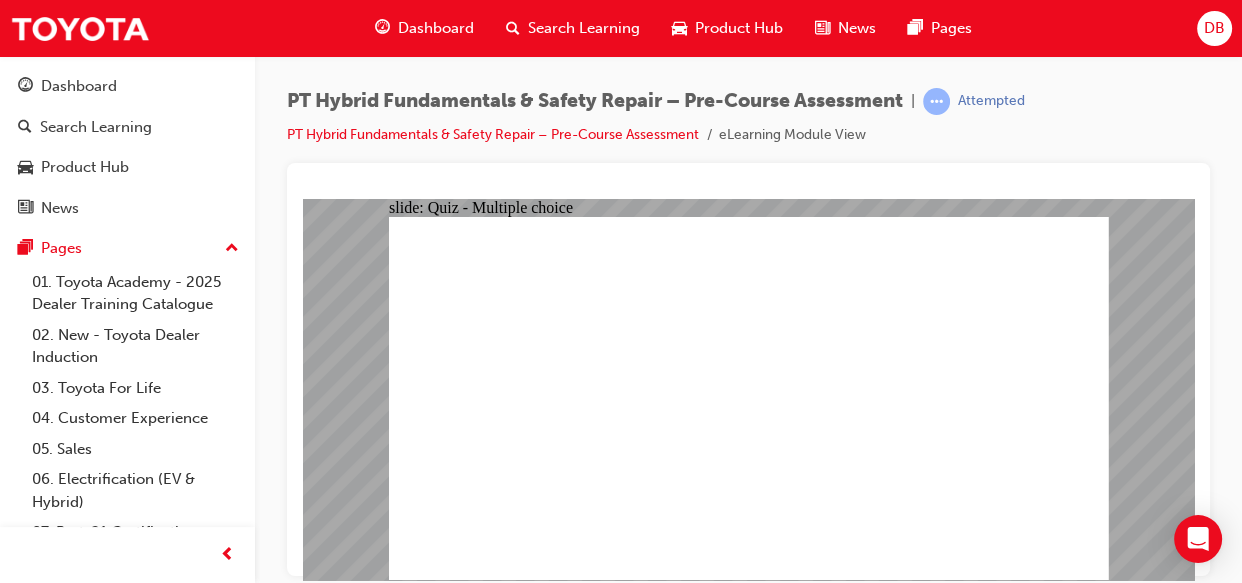 click 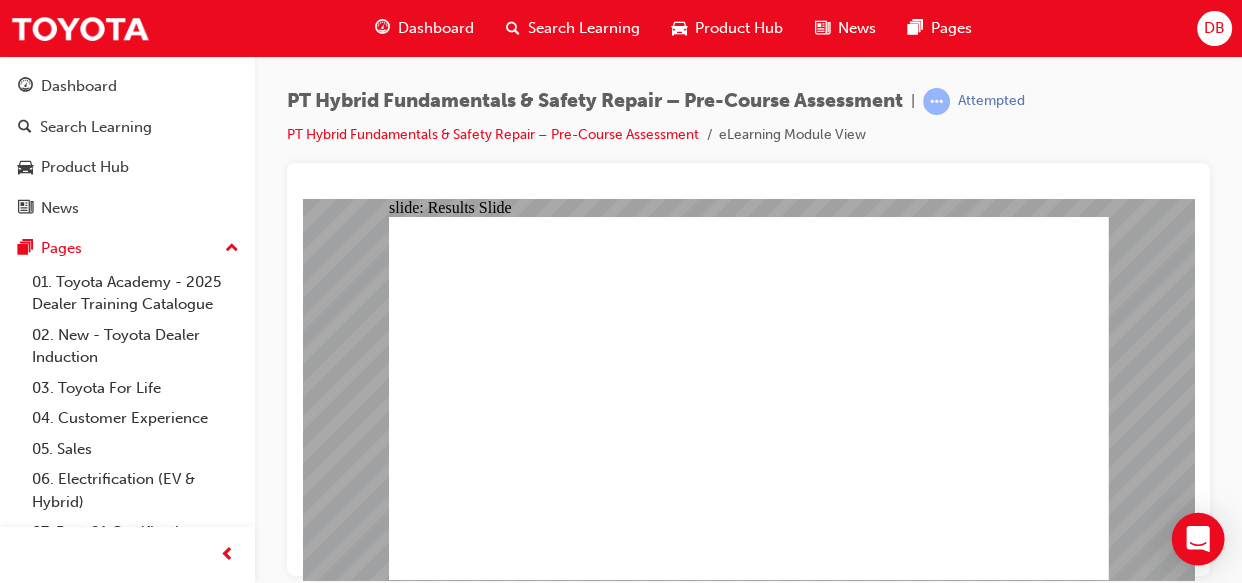 click at bounding box center (1198, 539) 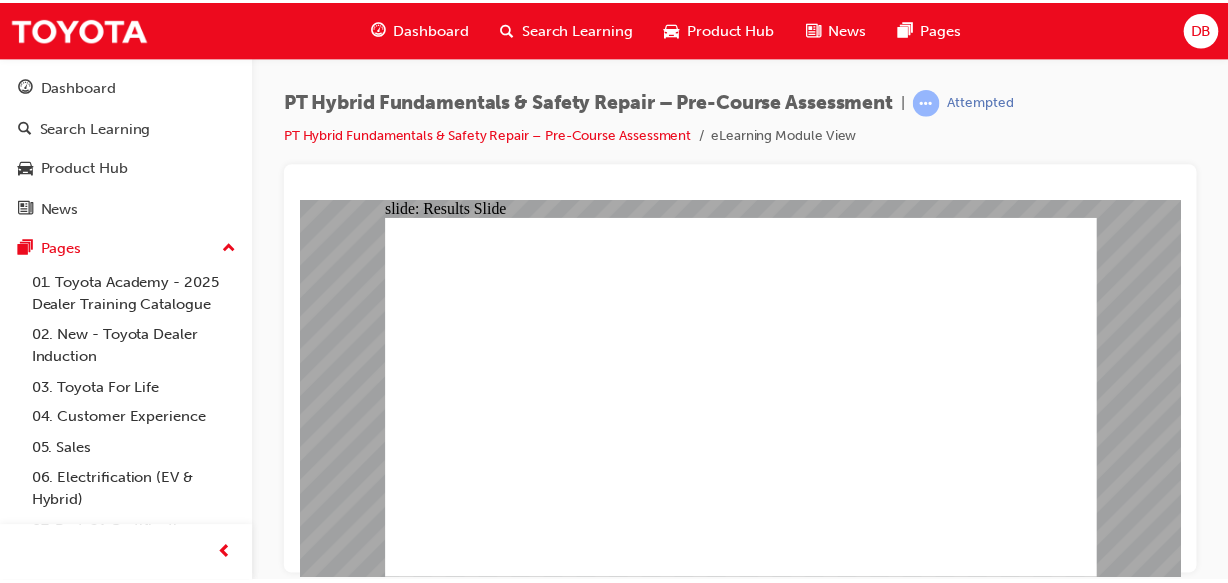 scroll, scrollTop: 0, scrollLeft: 0, axis: both 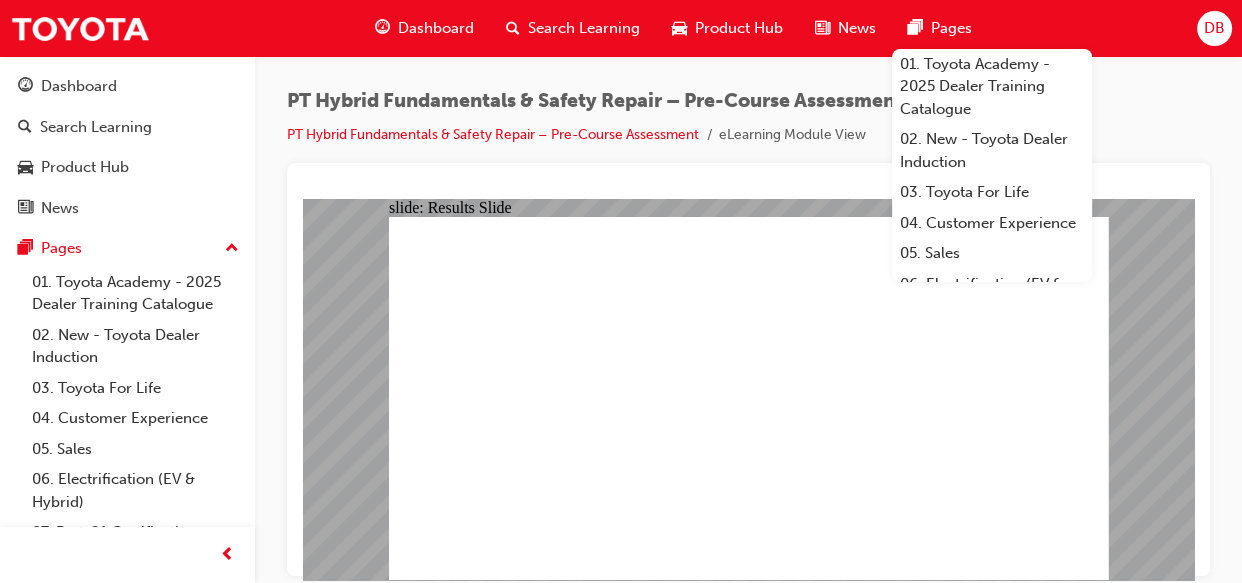click on "PT Hybrid Fundamentals & Safety Repair – Pre-Course Assessment | Attempted PT Hybrid Fundamentals & Safety Repair – Pre-Course Assessment eLearning Module View" at bounding box center [748, 125] 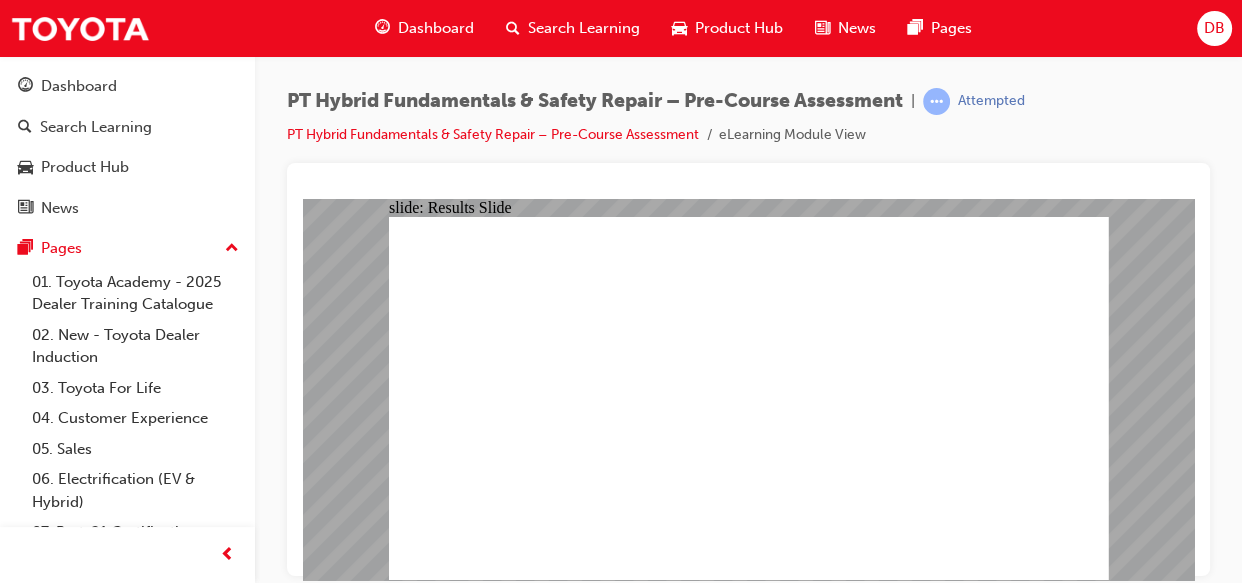 click 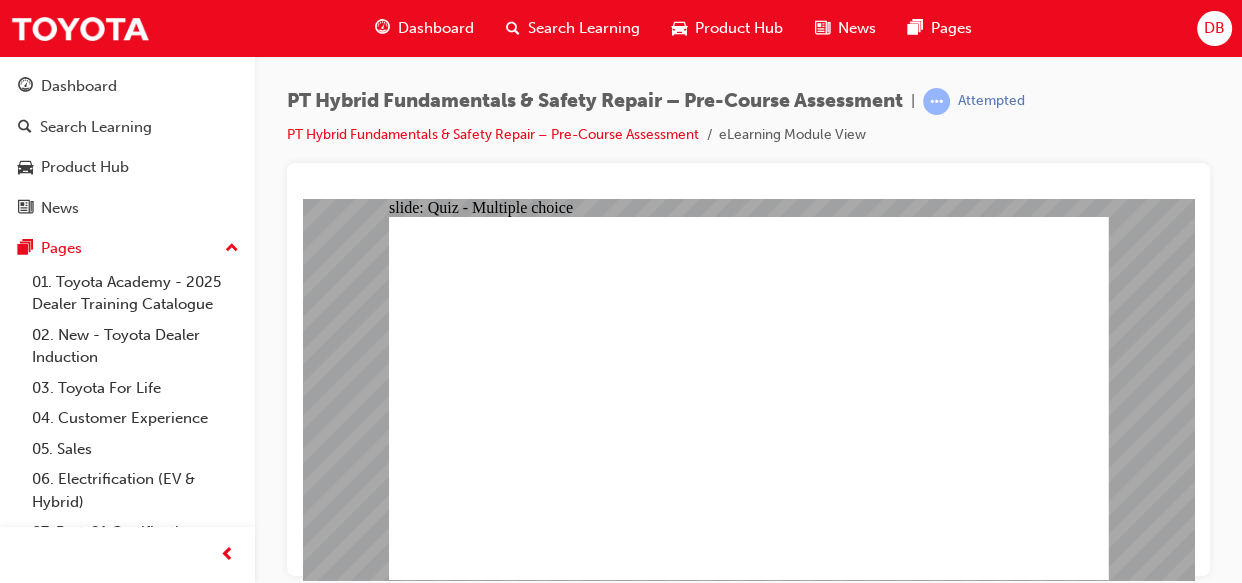 click 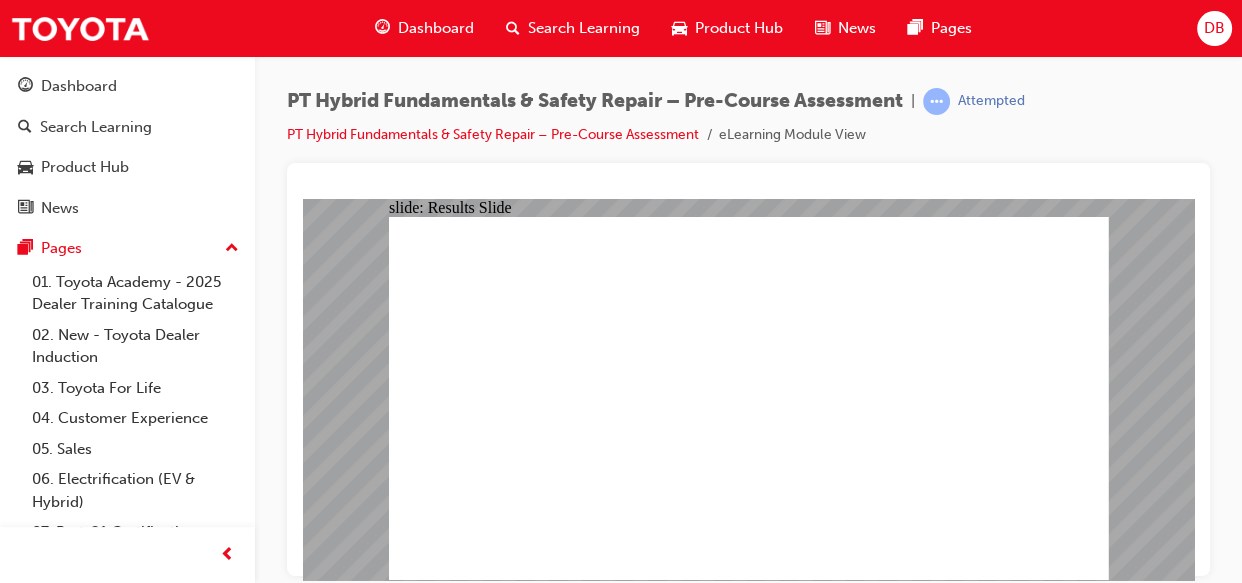click 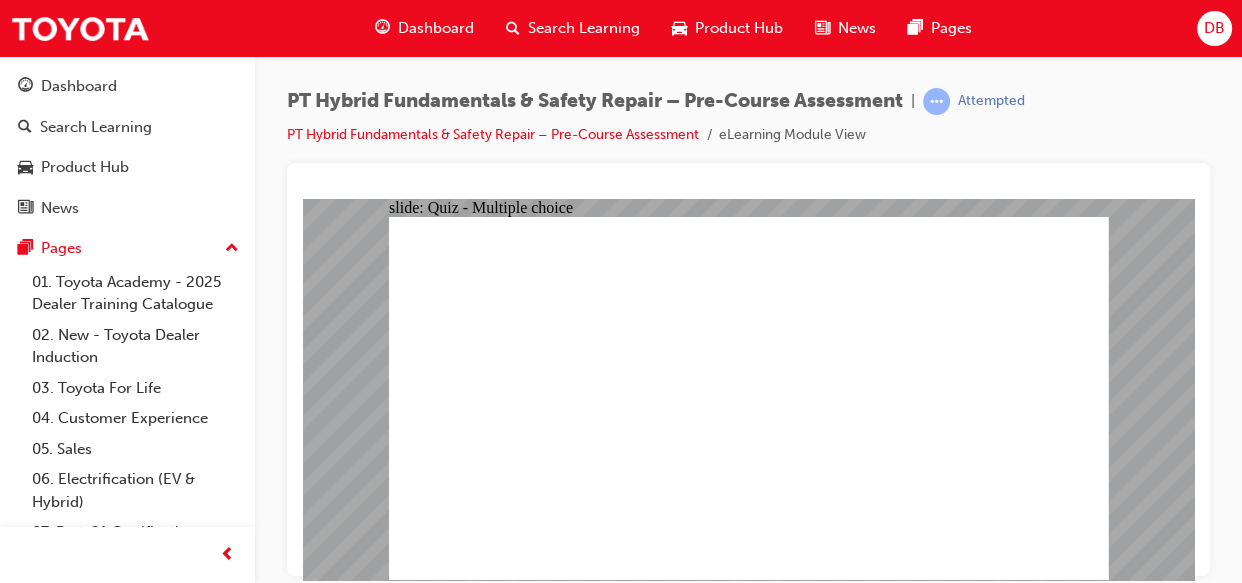 click 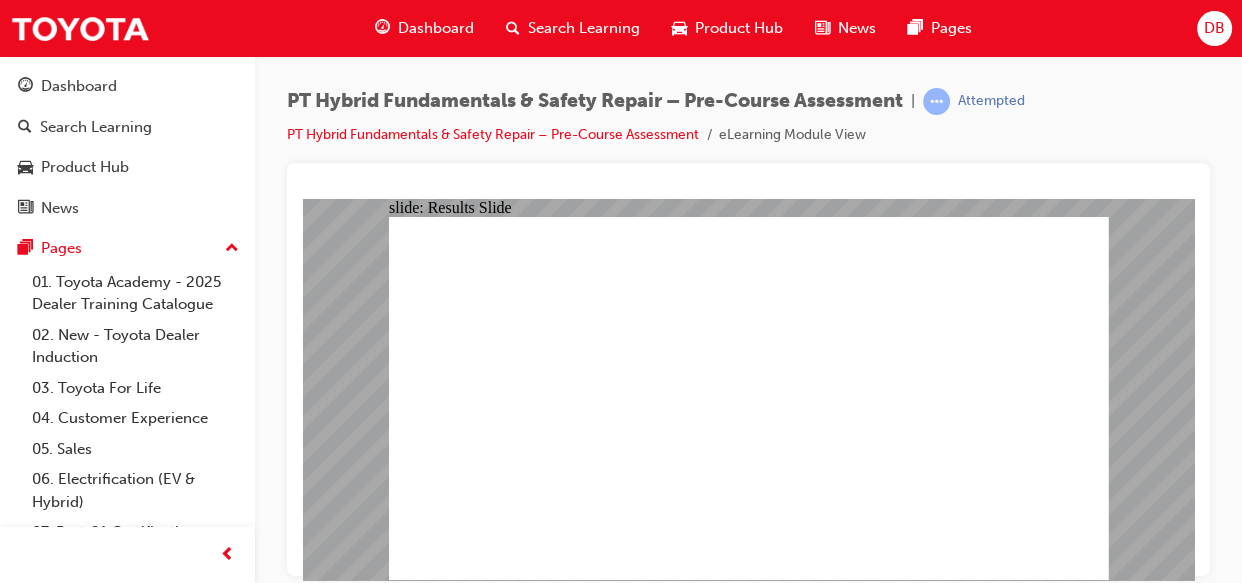 click on "Dashboard" at bounding box center [436, 28] 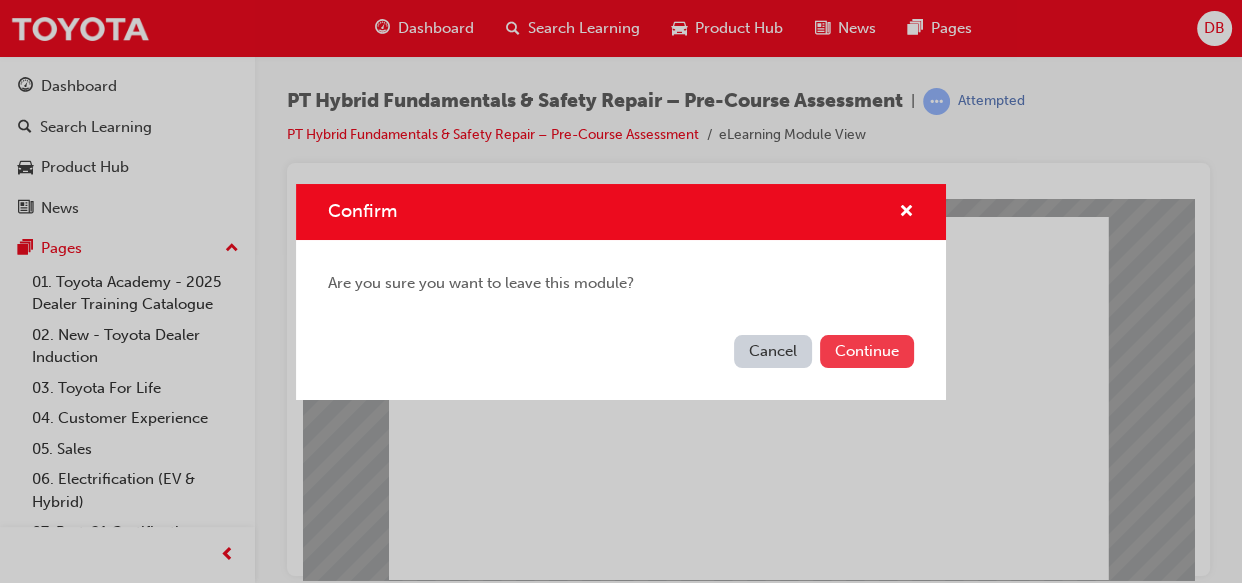 click on "Continue" at bounding box center [867, 351] 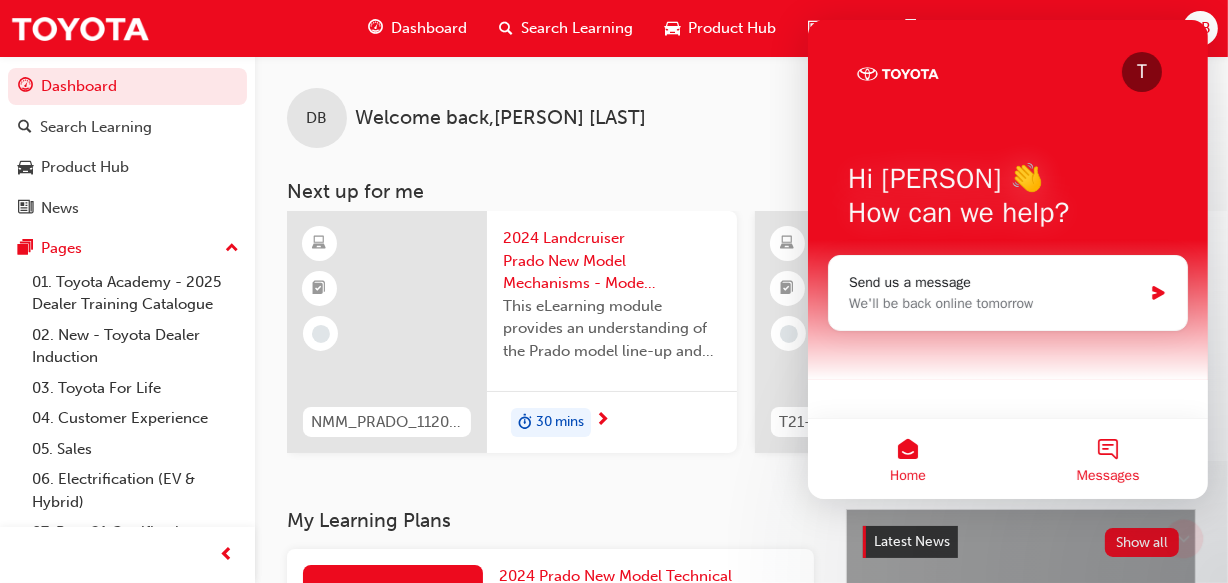 click on "Messages" at bounding box center [1107, 459] 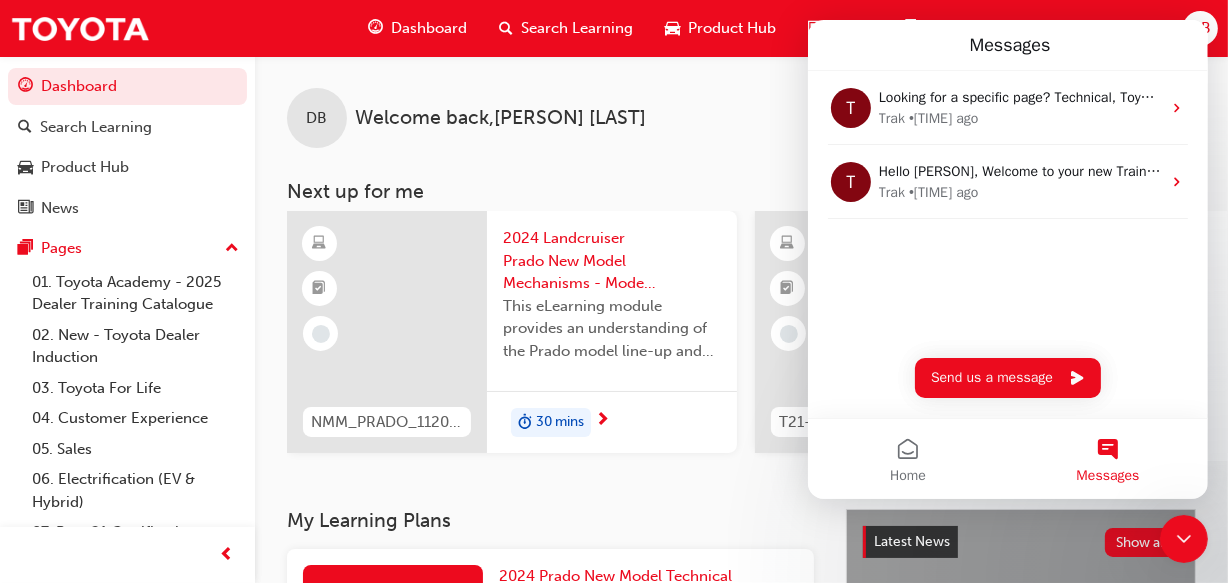 drag, startPoint x: 1215, startPoint y: 406, endPoint x: 1225, endPoint y: 484, distance: 78.63841 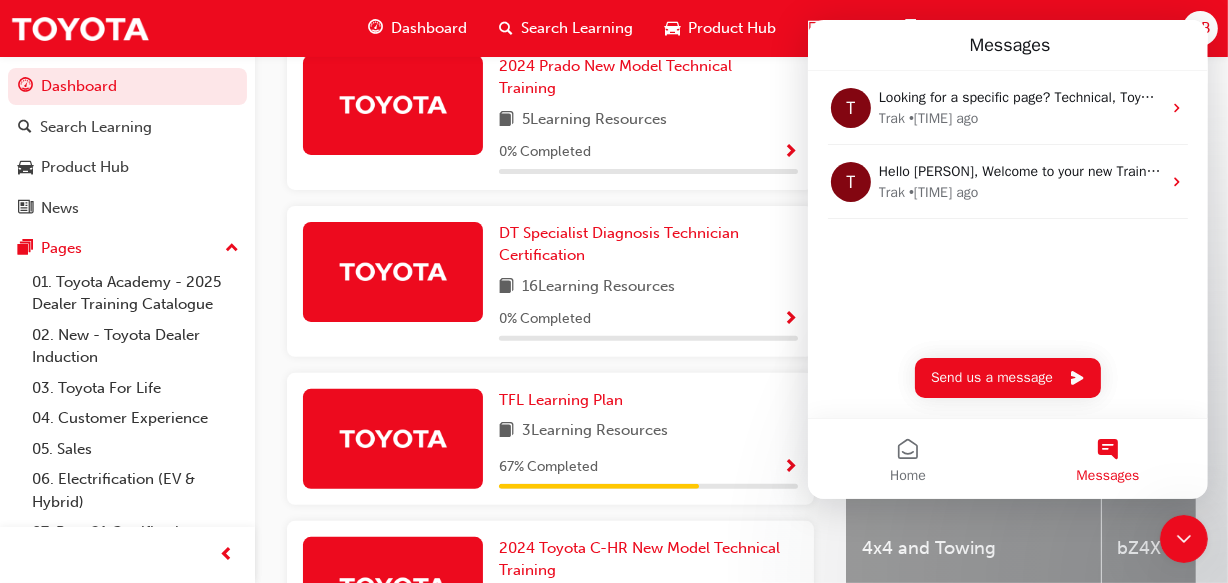 scroll, scrollTop: 644, scrollLeft: 0, axis: vertical 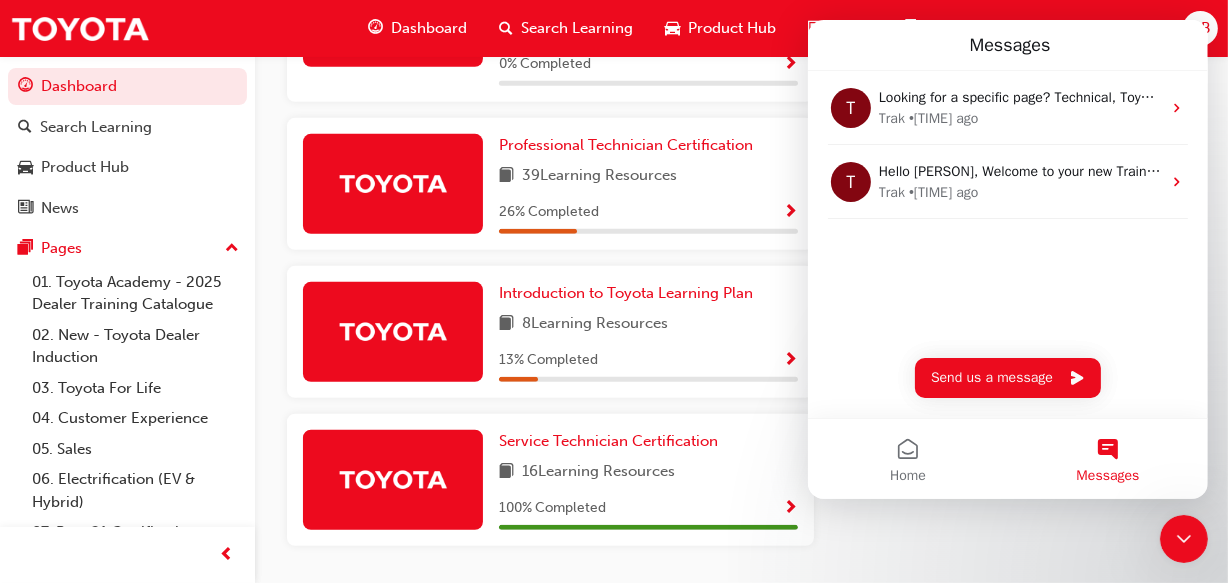 click at bounding box center (790, 213) 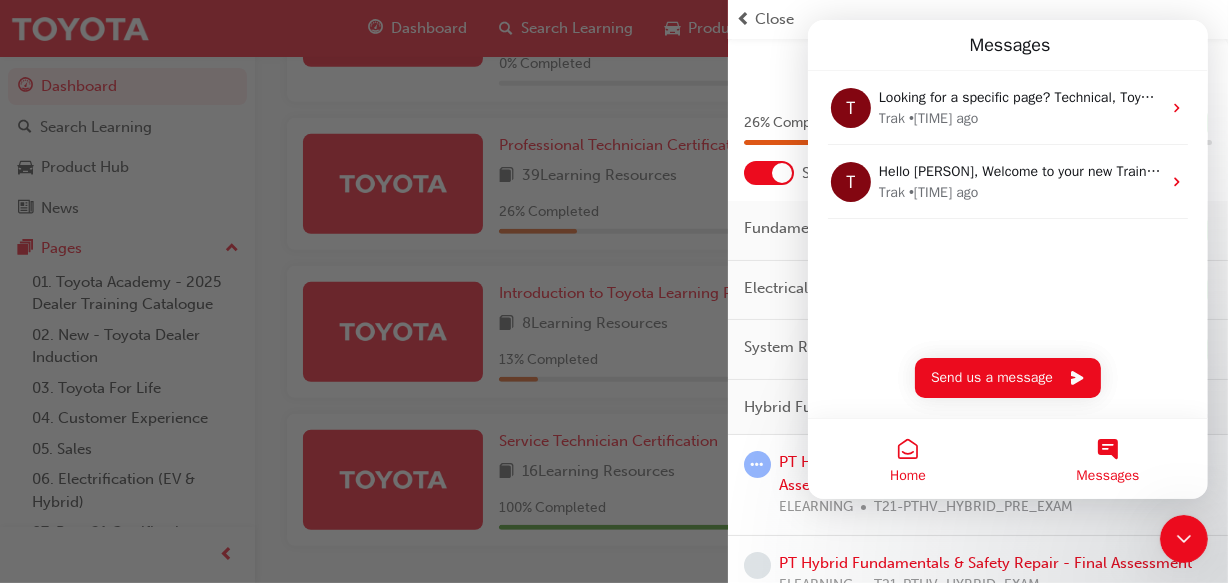 click on "Home" at bounding box center (907, 476) 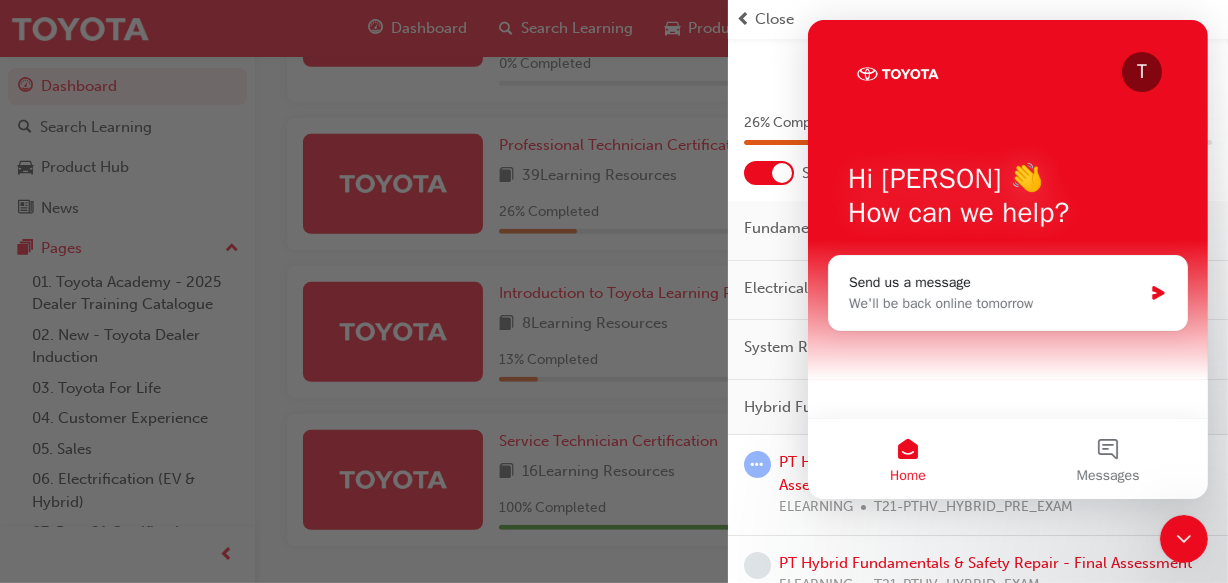 click on "Professional Technician Certification" at bounding box center (978, 65) 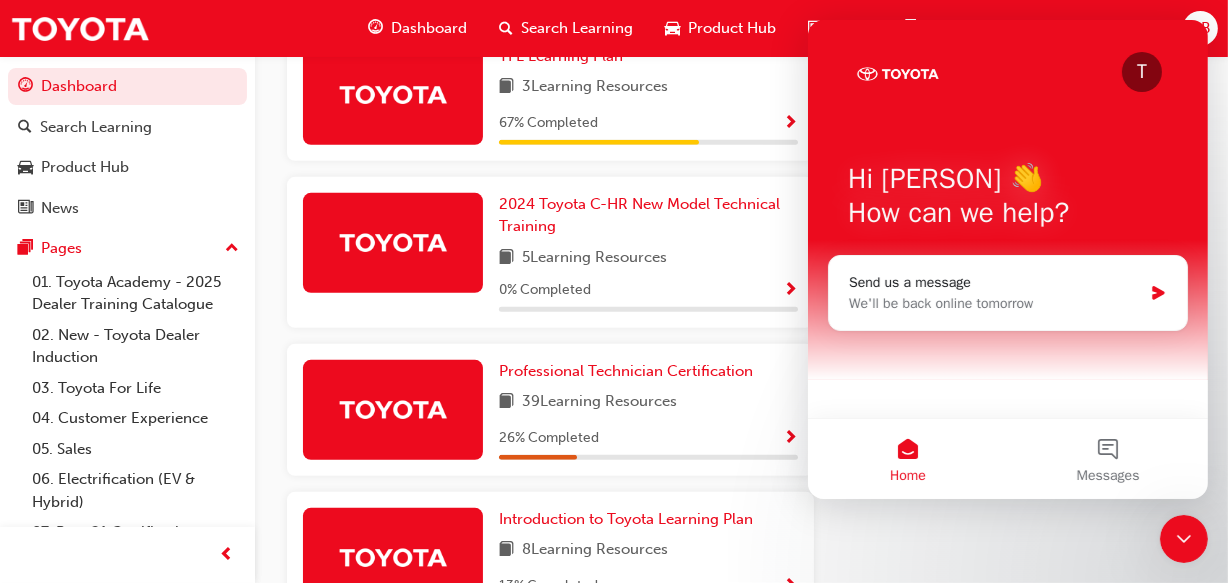 scroll, scrollTop: 864, scrollLeft: 0, axis: vertical 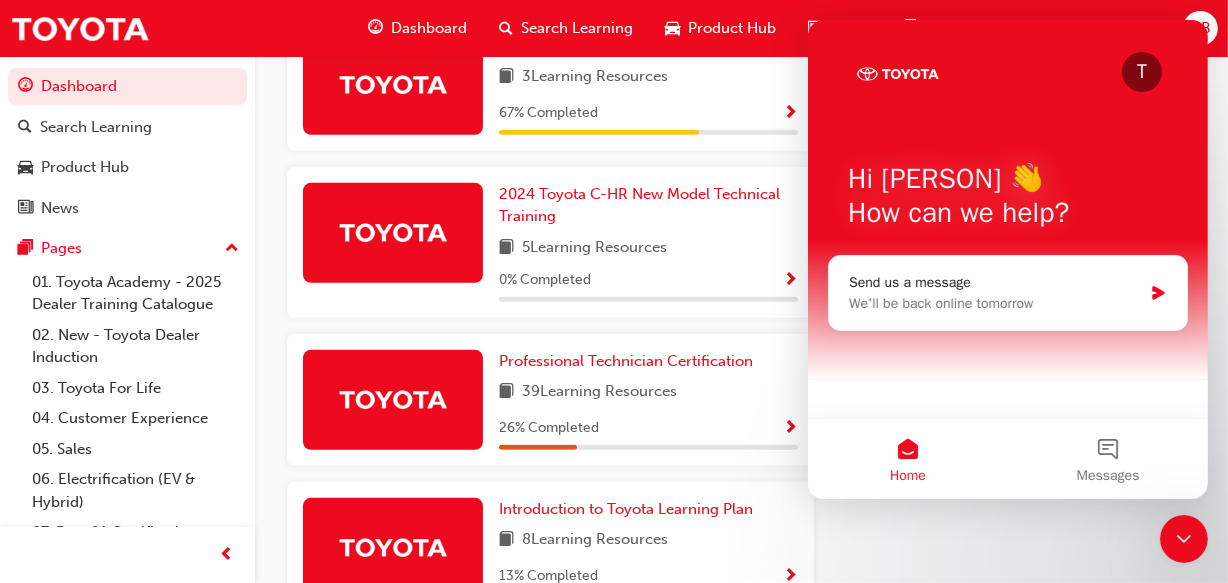 click at bounding box center (790, 429) 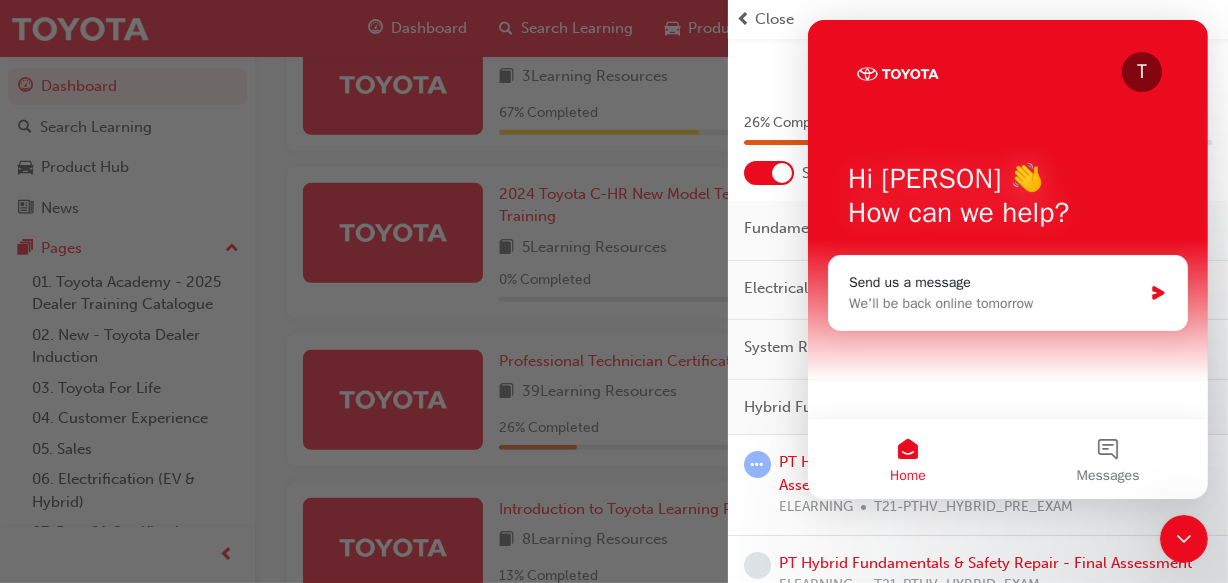 click on "Professional Technician Certification" at bounding box center (978, 65) 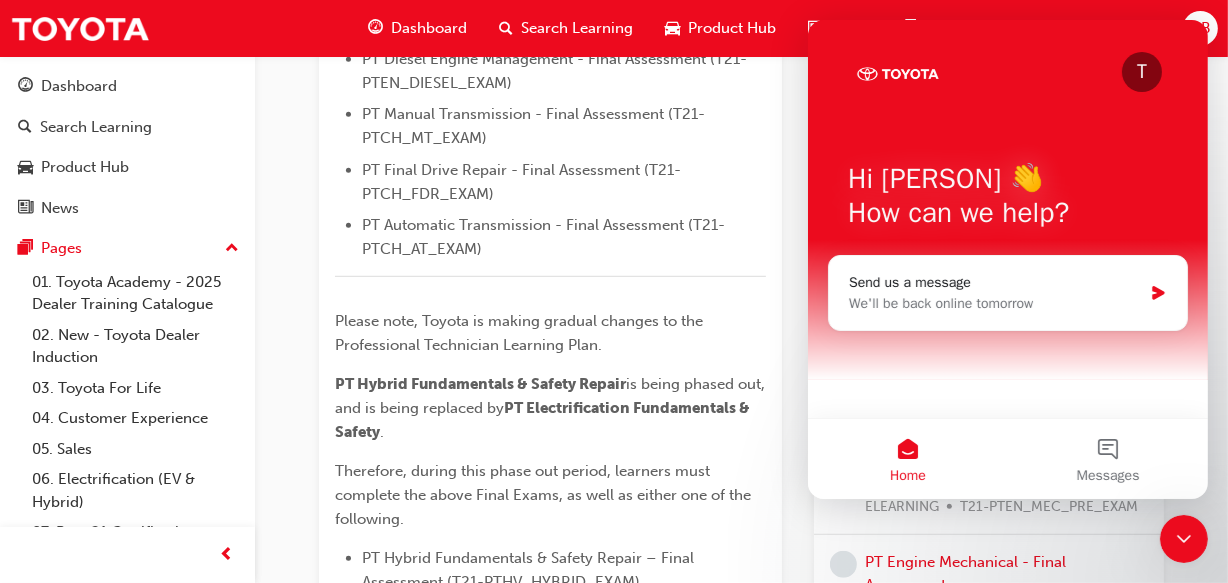 scroll, scrollTop: 1156, scrollLeft: 0, axis: vertical 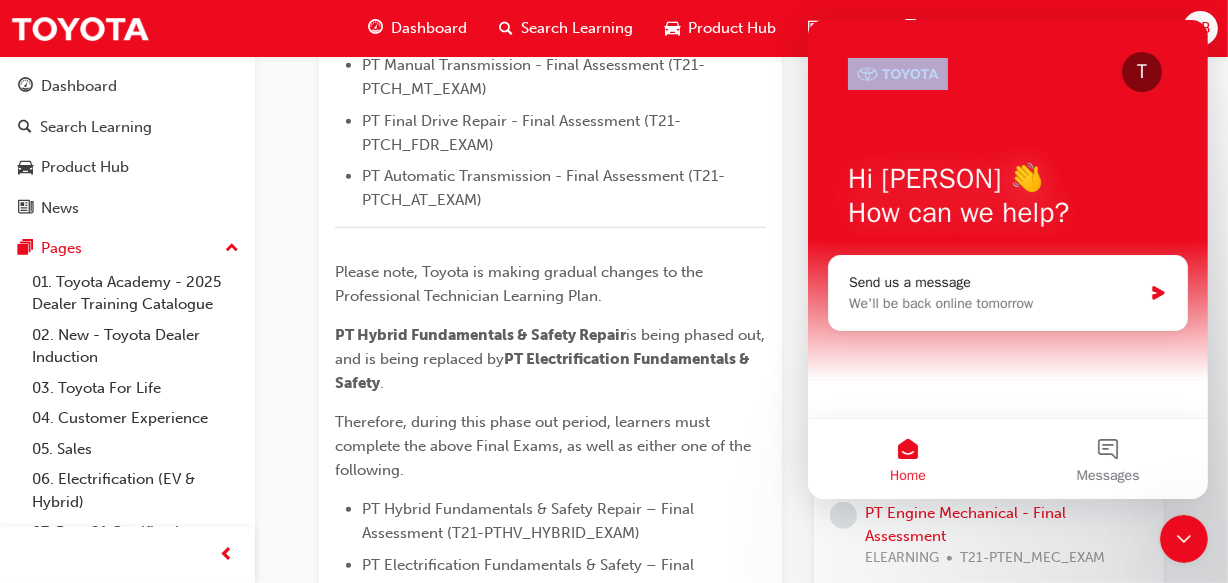 drag, startPoint x: 1074, startPoint y: 59, endPoint x: 1002, endPoint y: 72, distance: 73.1642 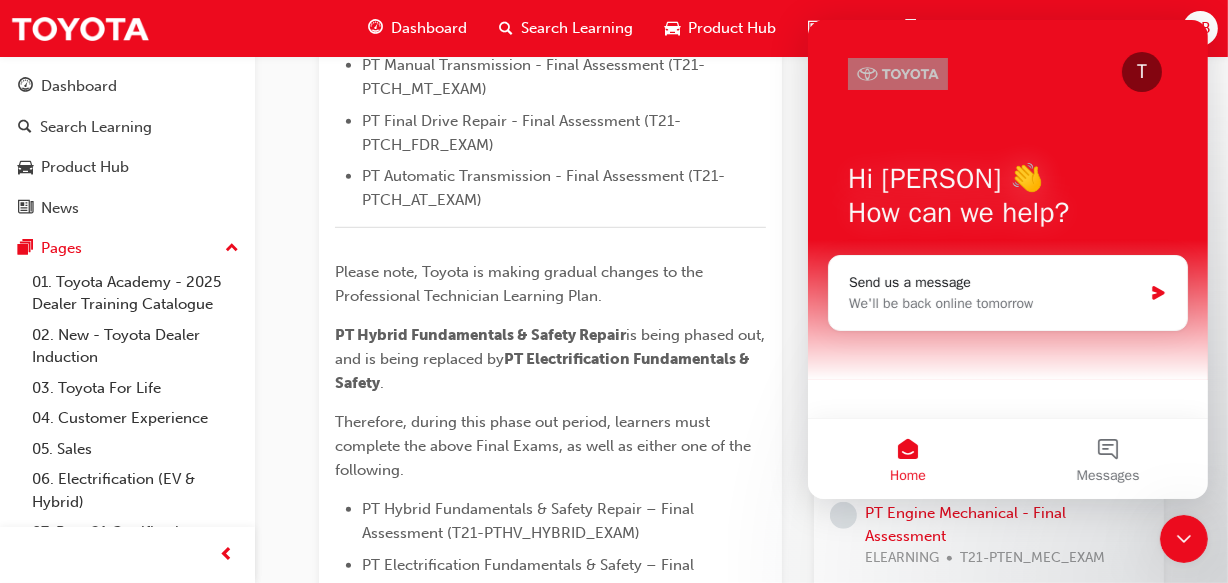 click 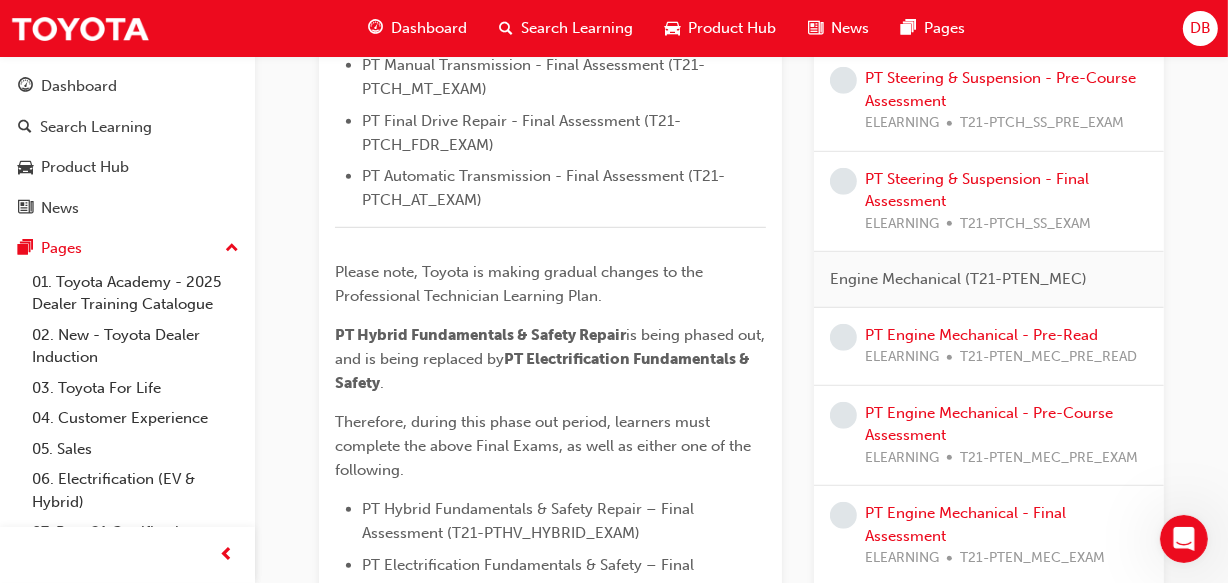 scroll, scrollTop: 0, scrollLeft: 0, axis: both 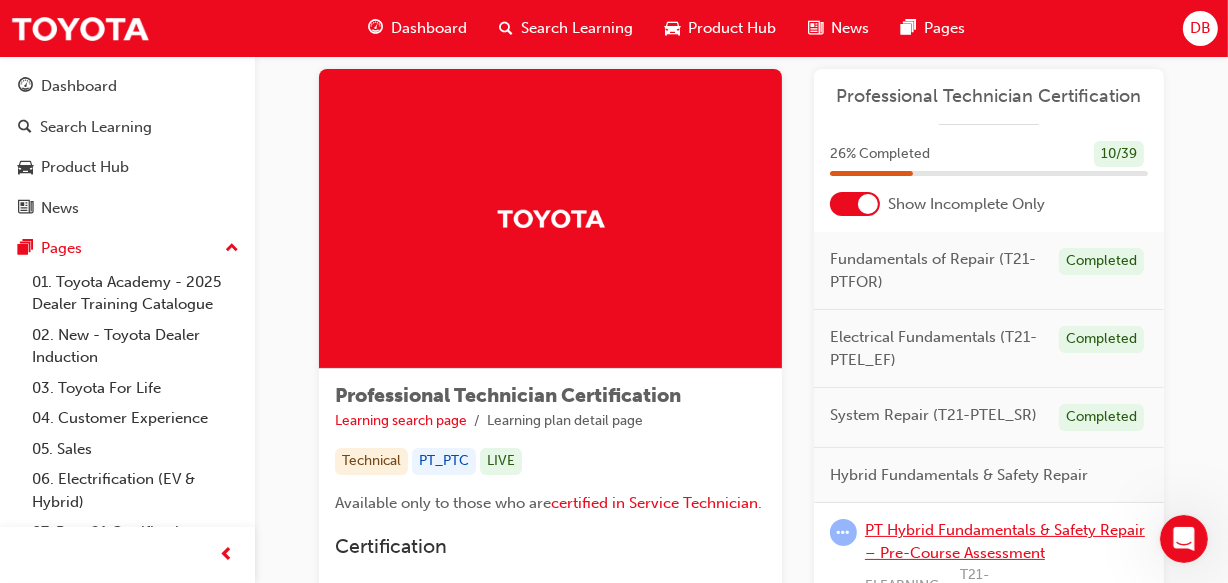 click on "PT Hybrid Fundamentals & Safety Repair – Pre-Course Assessment" at bounding box center (1005, 541) 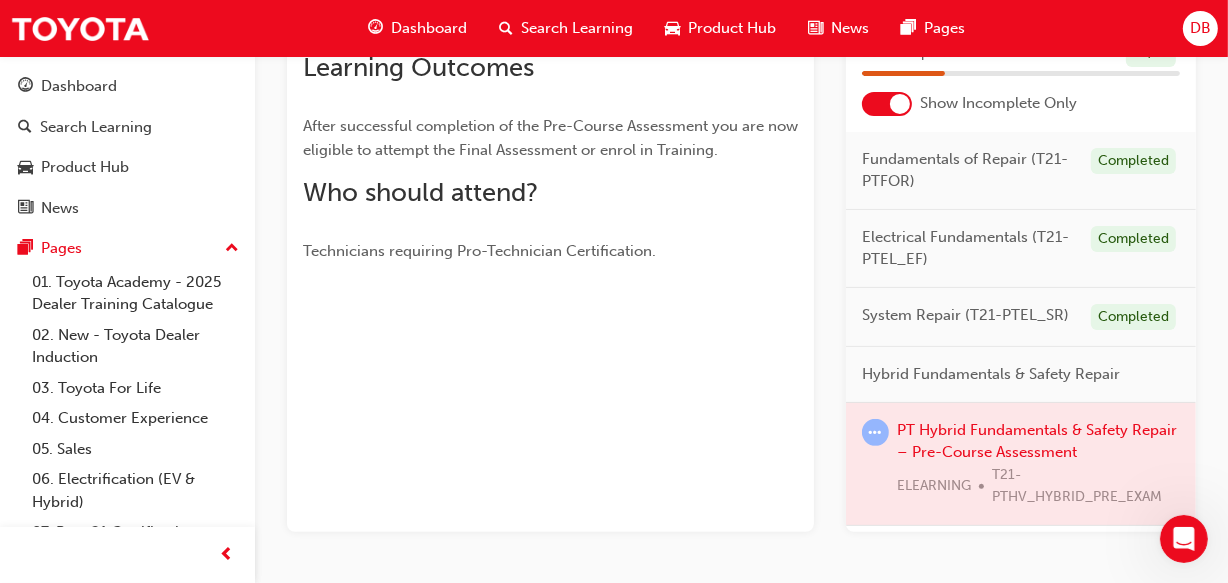 scroll, scrollTop: 35, scrollLeft: 0, axis: vertical 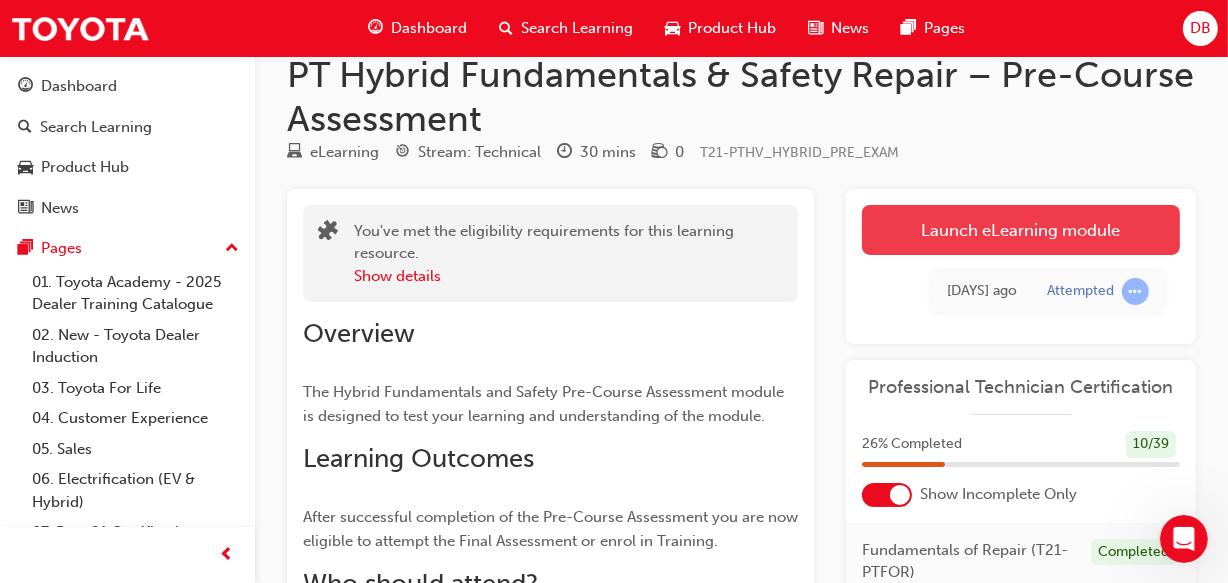 click on "Launch eLearning module" at bounding box center [1021, 230] 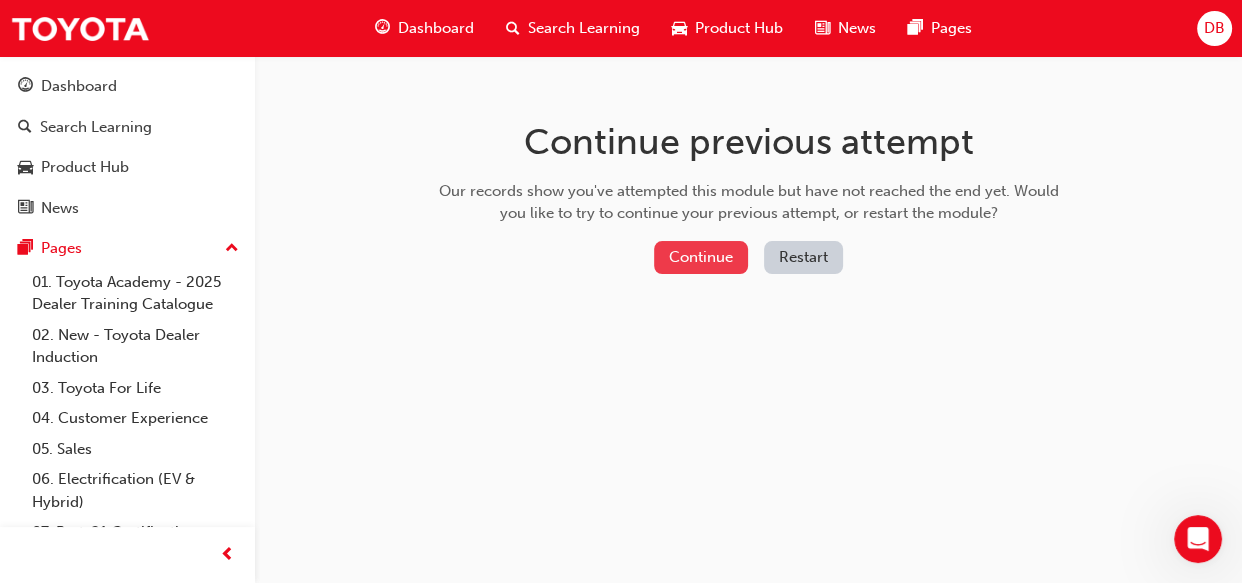 click on "Continue" at bounding box center (701, 257) 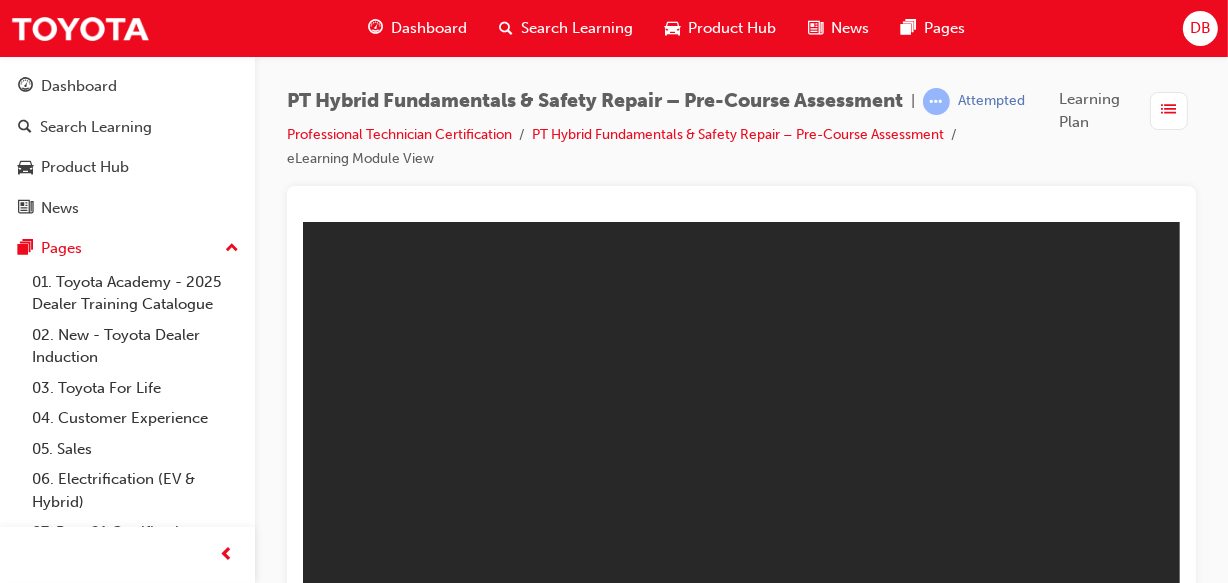 scroll, scrollTop: 0, scrollLeft: 0, axis: both 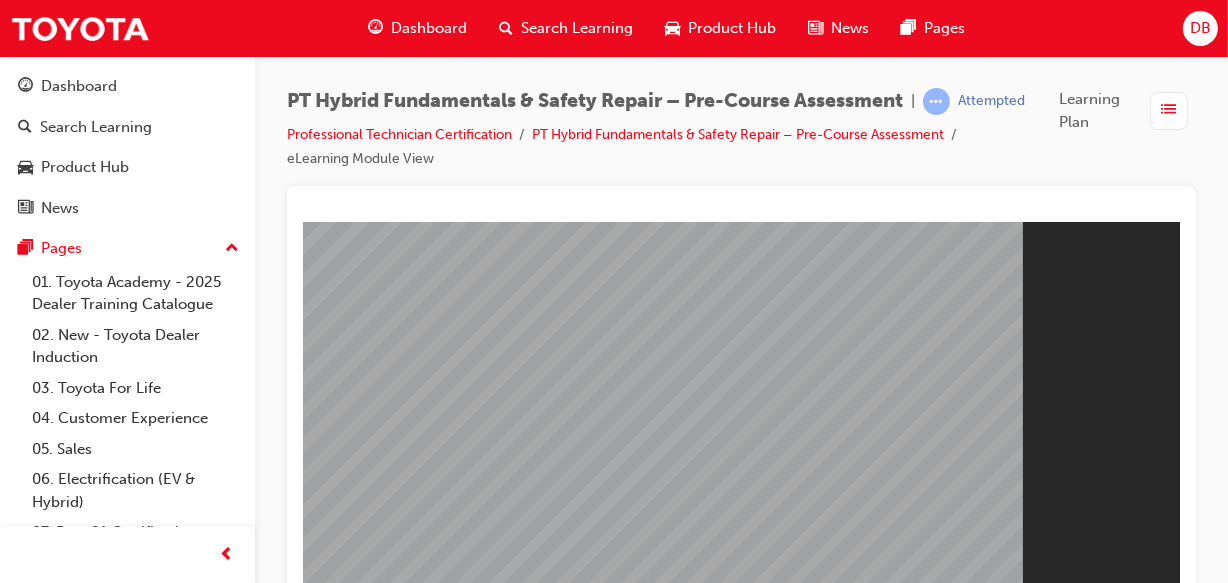 click on "Resume" at bounding box center (340, 863) 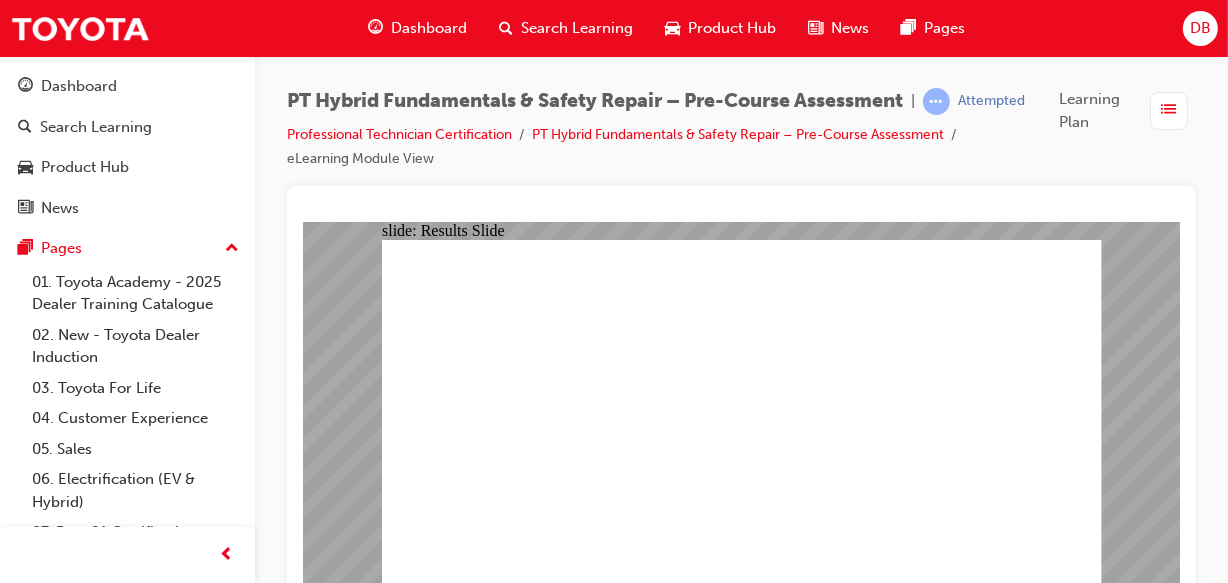 click 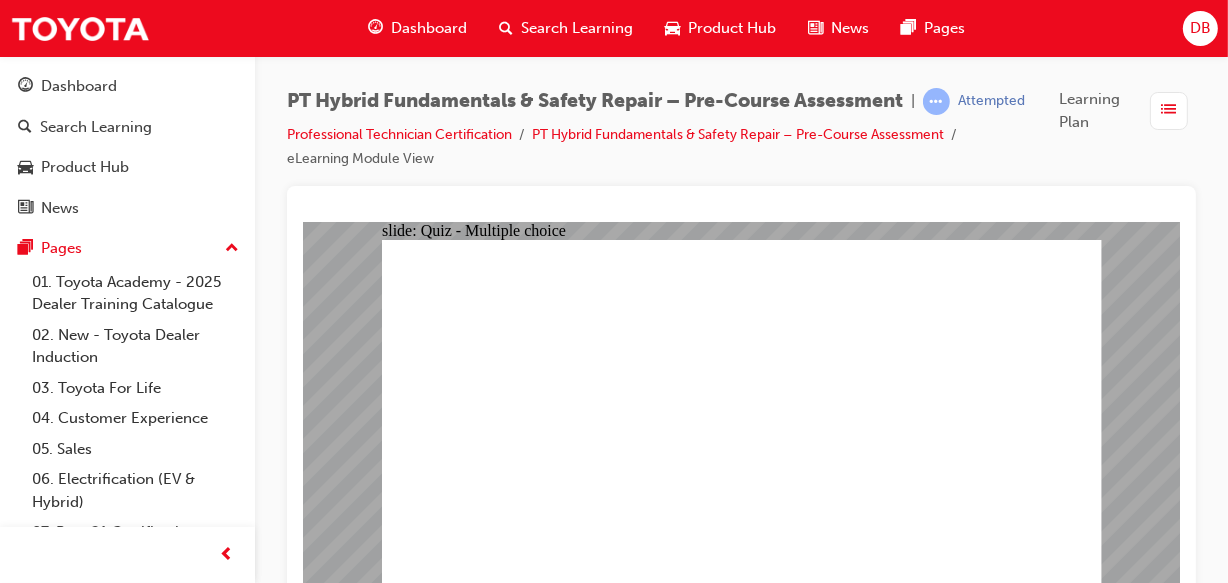 click 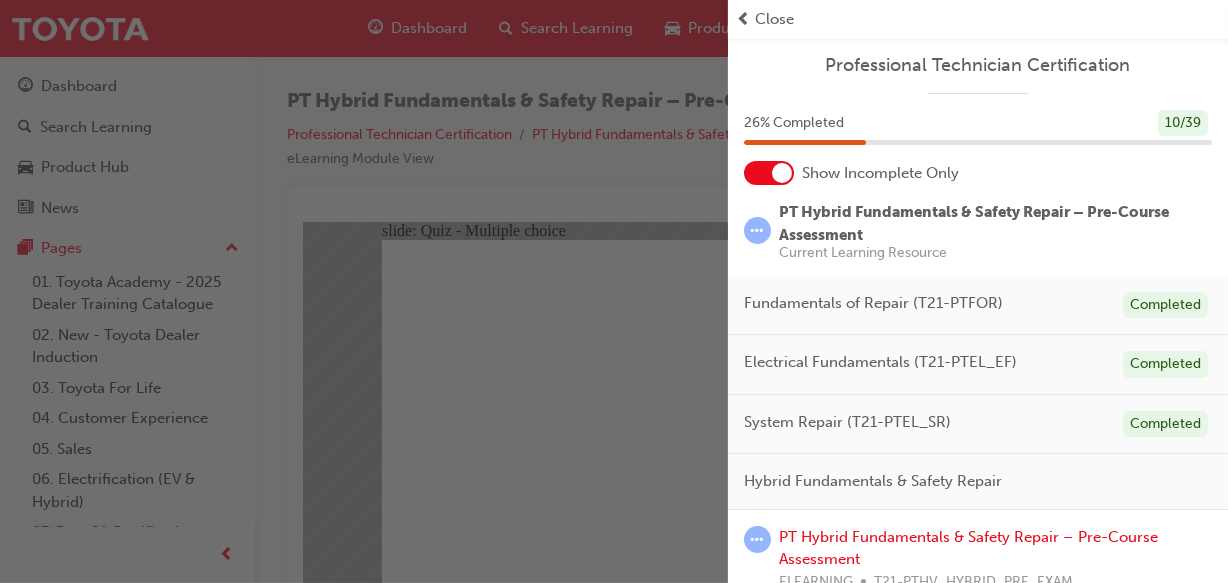 click on "Close" at bounding box center [774, 19] 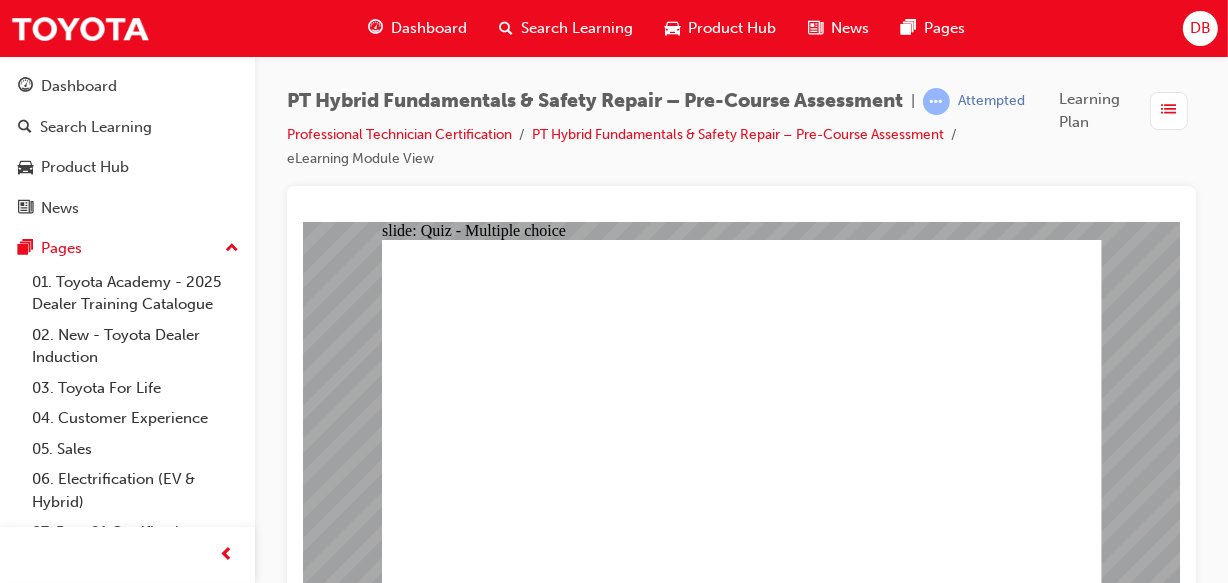 scroll, scrollTop: 20, scrollLeft: 0, axis: vertical 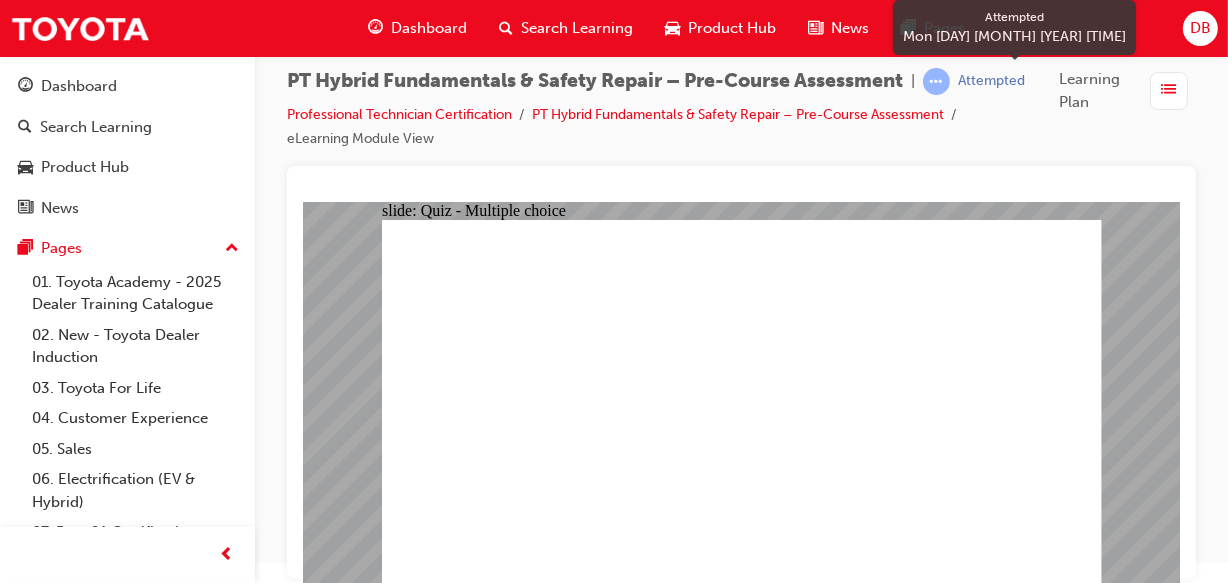 click at bounding box center (936, 81) 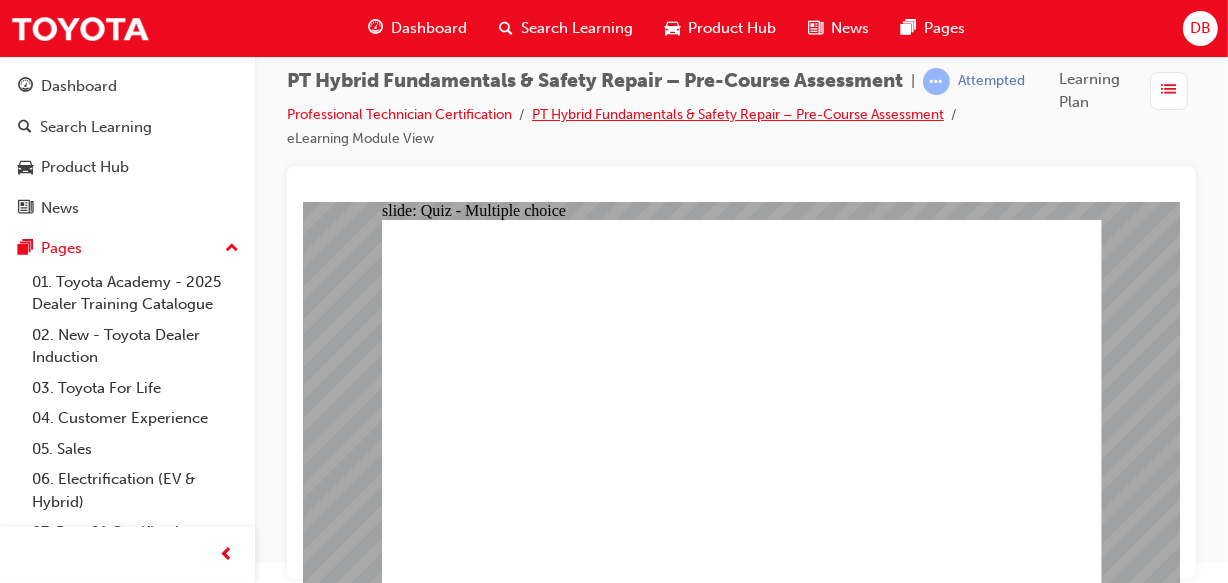 click on "PT Hybrid Fundamentals & Safety Repair – Pre-Course Assessment" at bounding box center (738, 114) 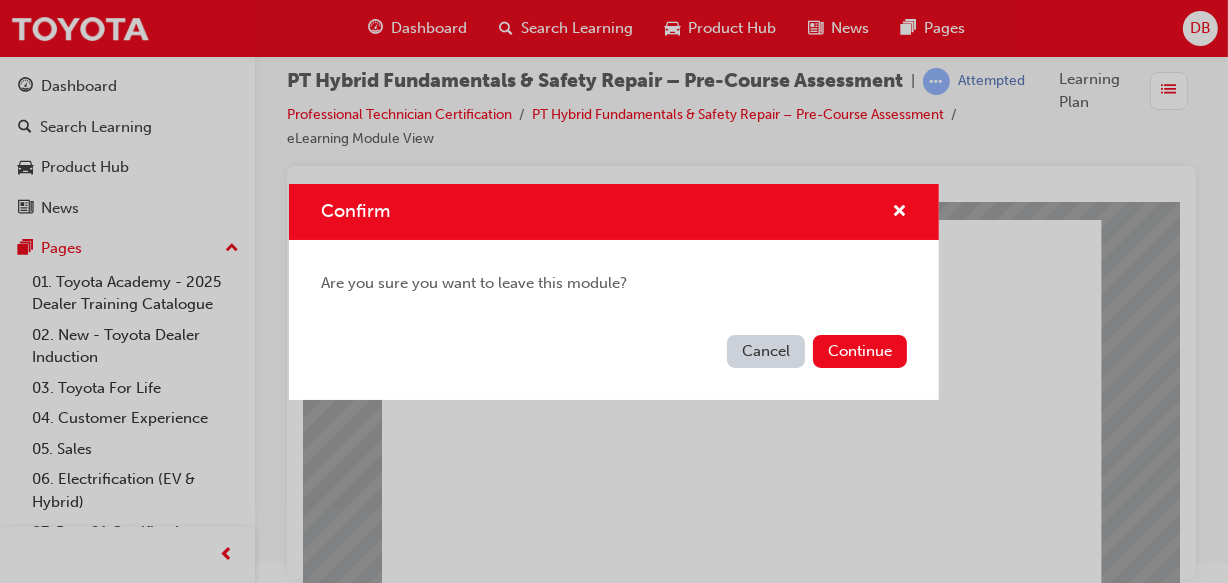 click on "Cancel" at bounding box center [766, 351] 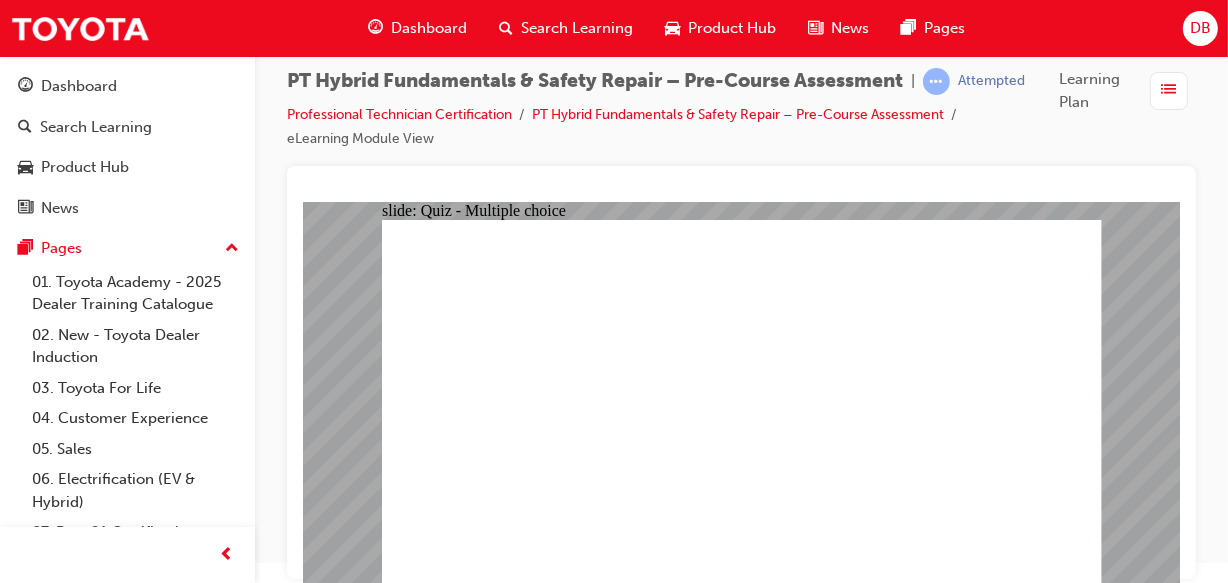 click 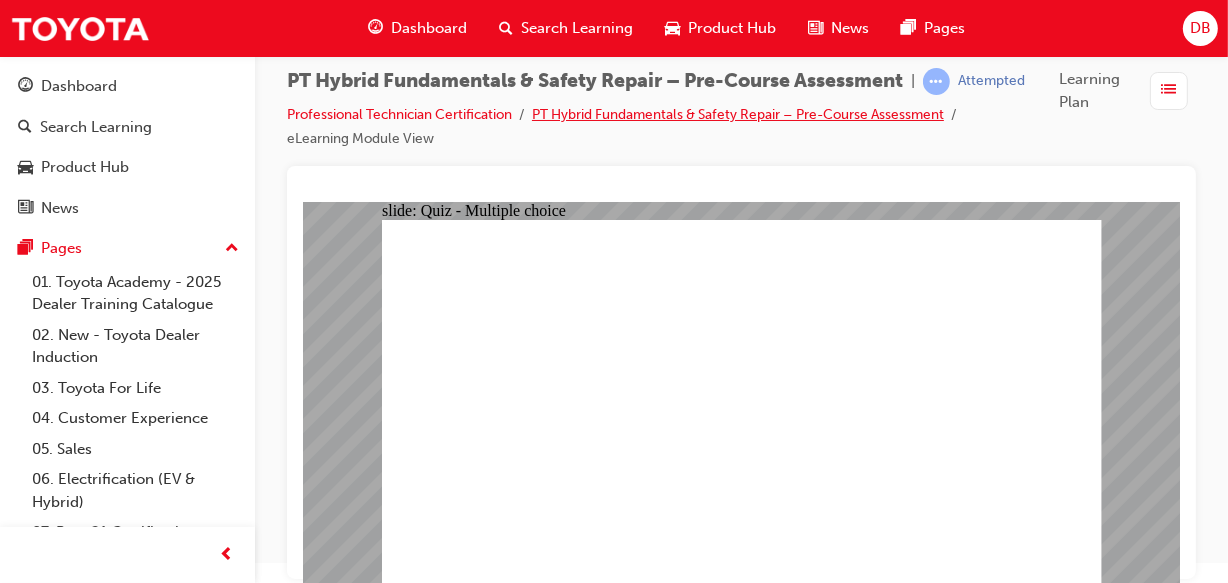 click on "PT Hybrid Fundamentals & Safety Repair – Pre-Course Assessment" at bounding box center (738, 114) 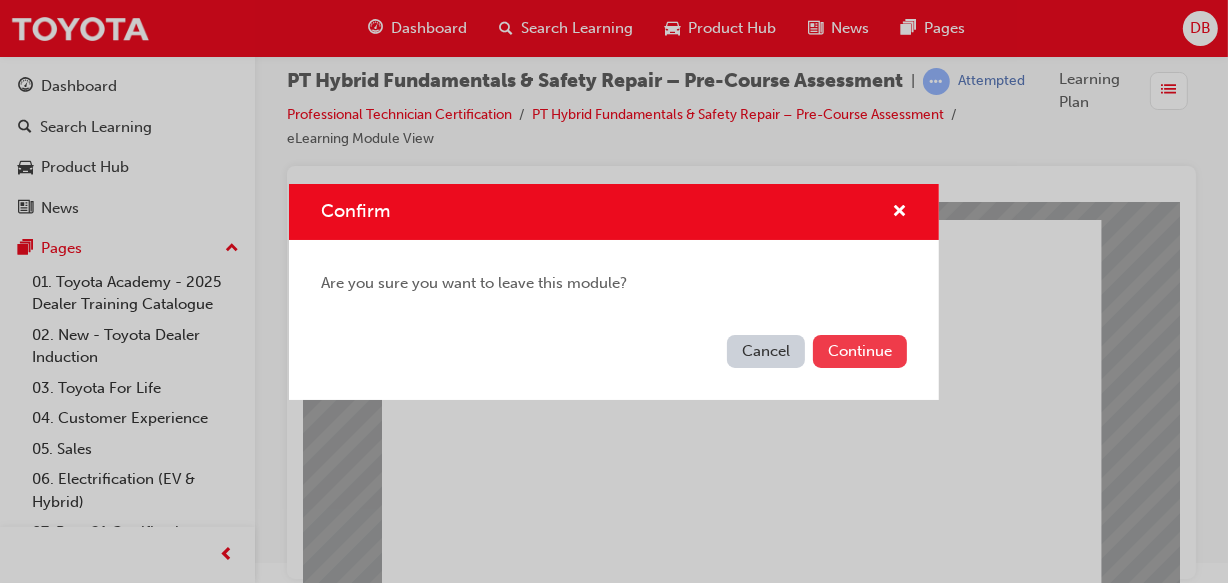click on "Continue" at bounding box center [860, 351] 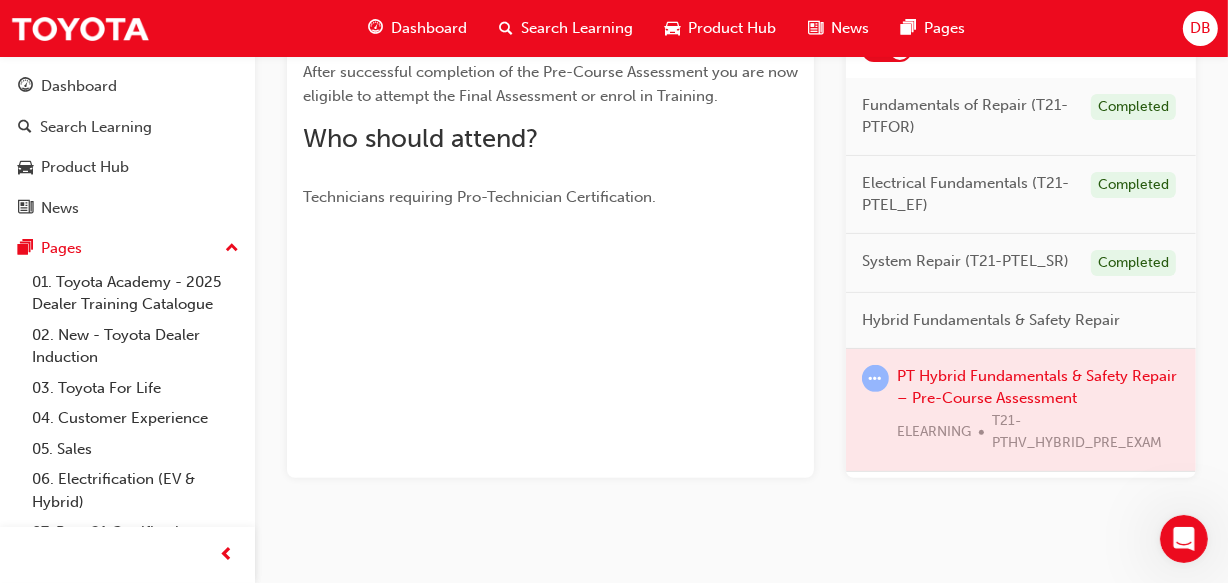 scroll, scrollTop: 483, scrollLeft: 0, axis: vertical 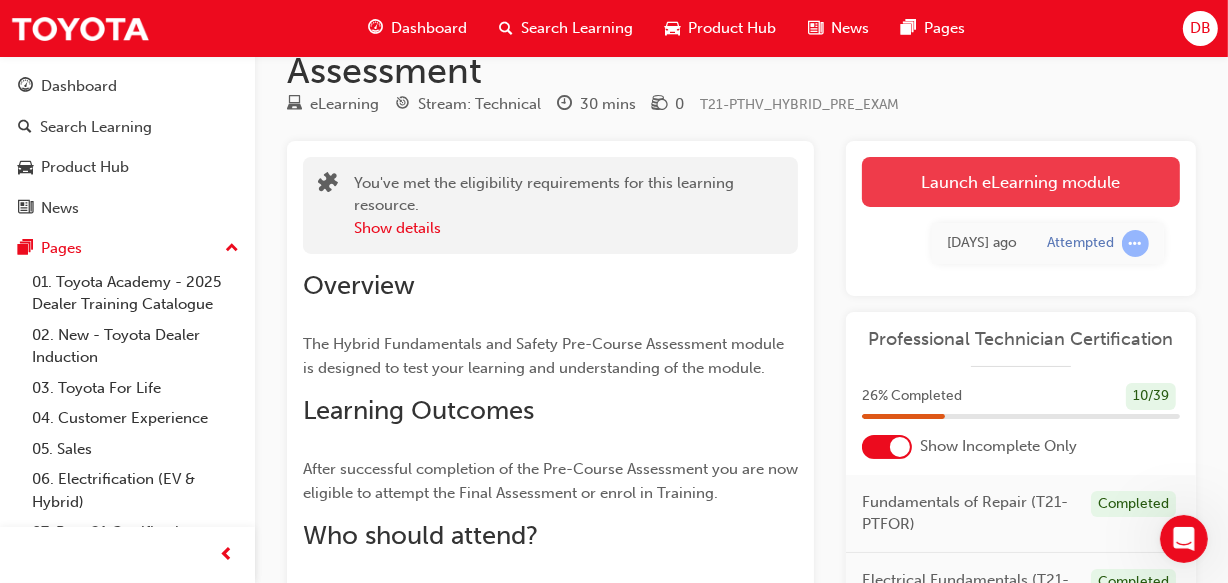 click on "Launch eLearning module" at bounding box center [1021, 182] 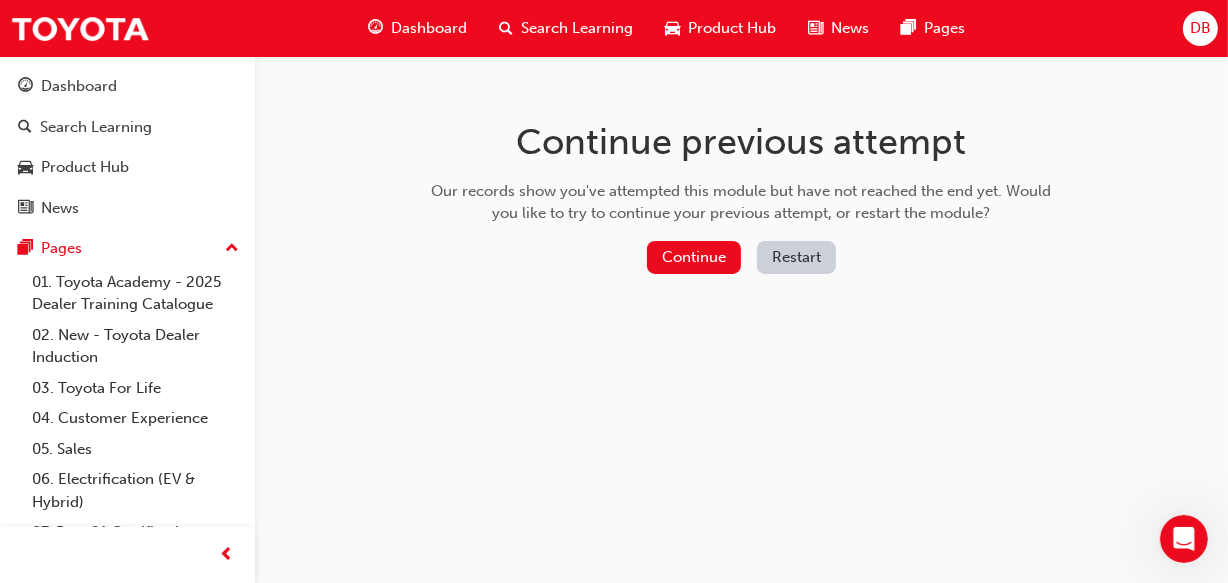 scroll, scrollTop: 0, scrollLeft: 0, axis: both 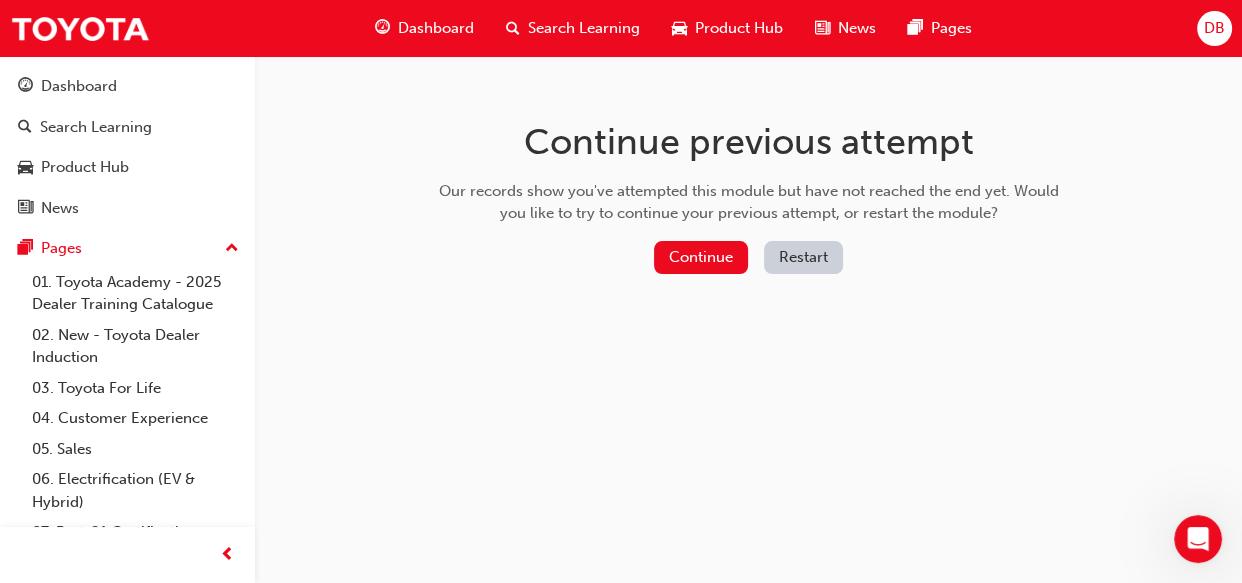 click on "Restart" at bounding box center [803, 257] 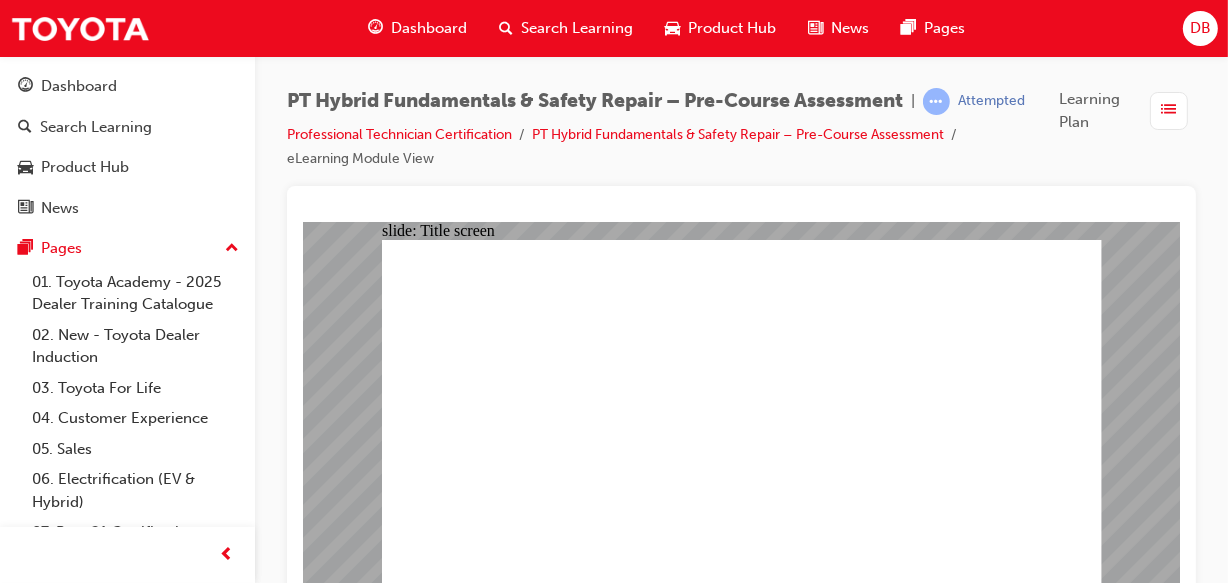 scroll, scrollTop: 0, scrollLeft: 0, axis: both 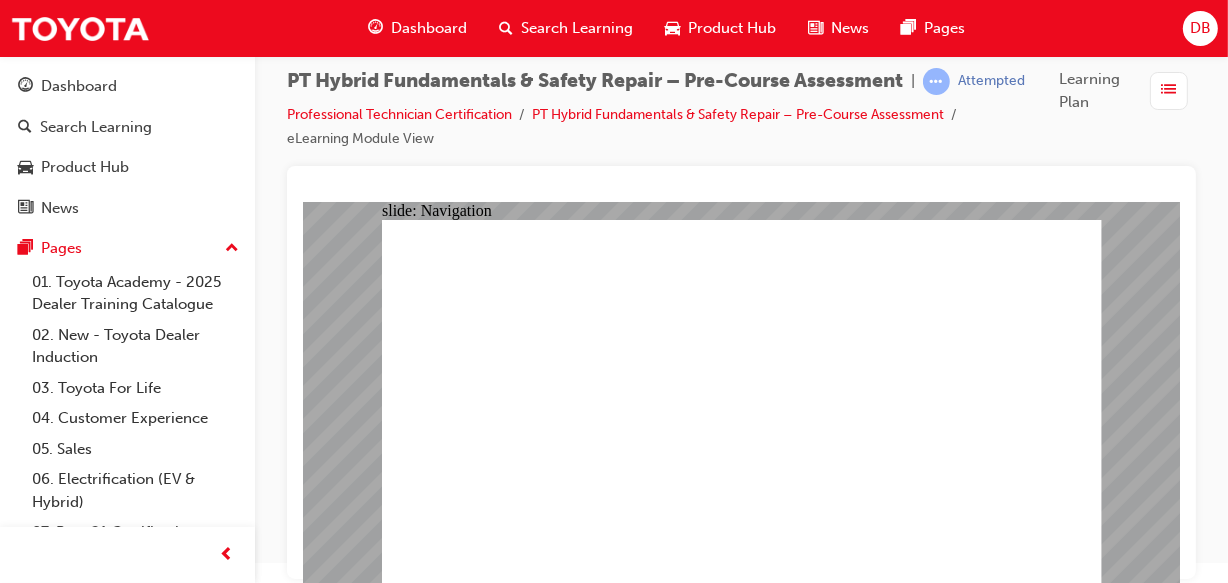 click 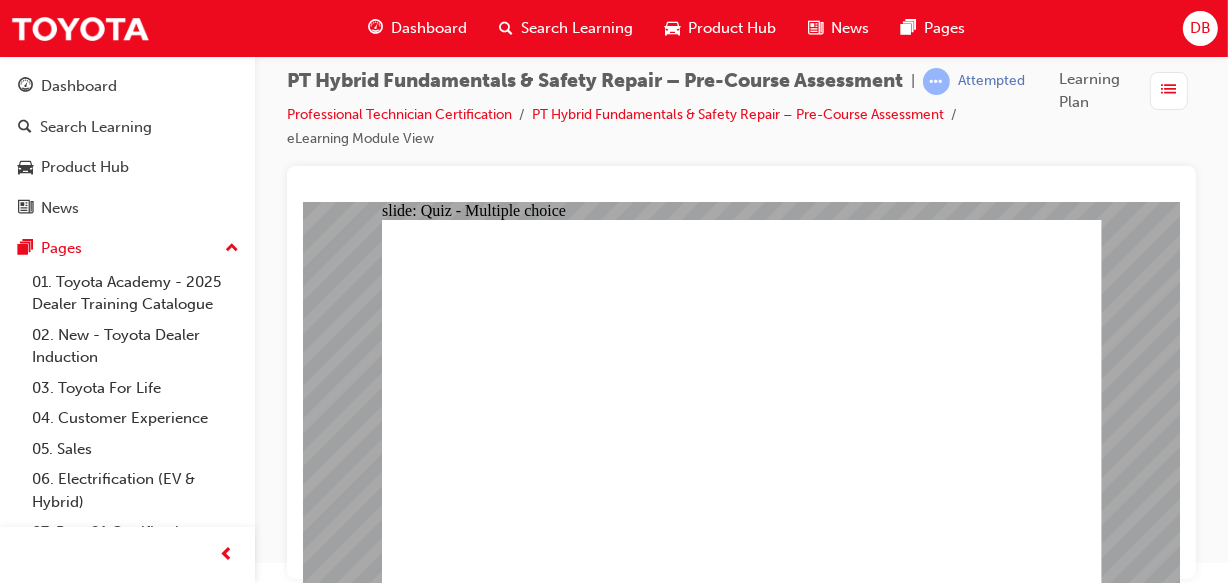 click 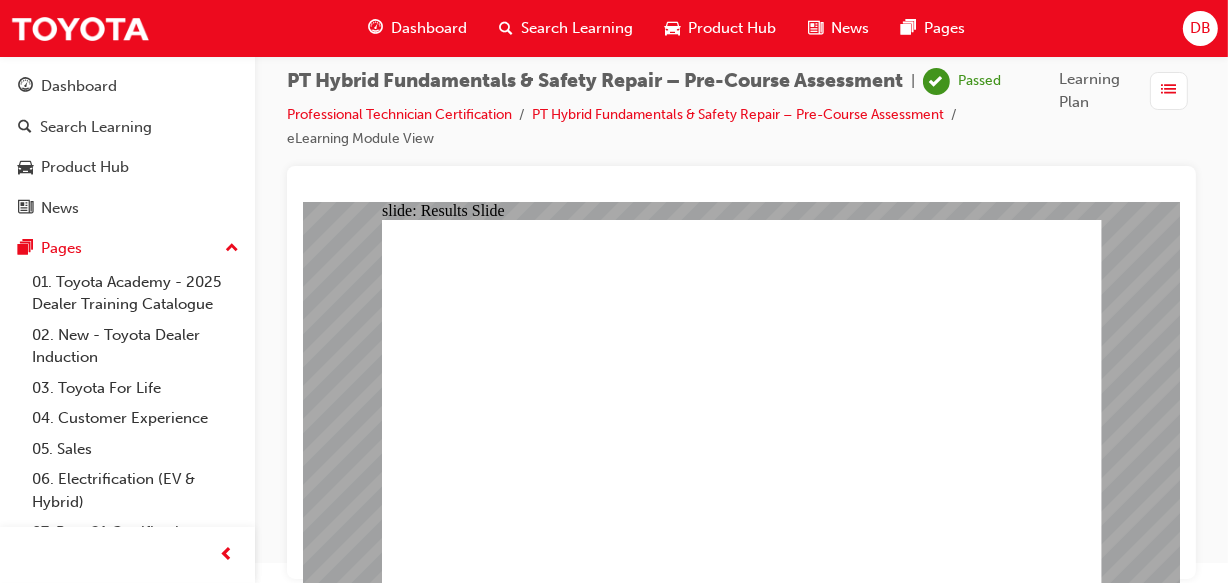 click 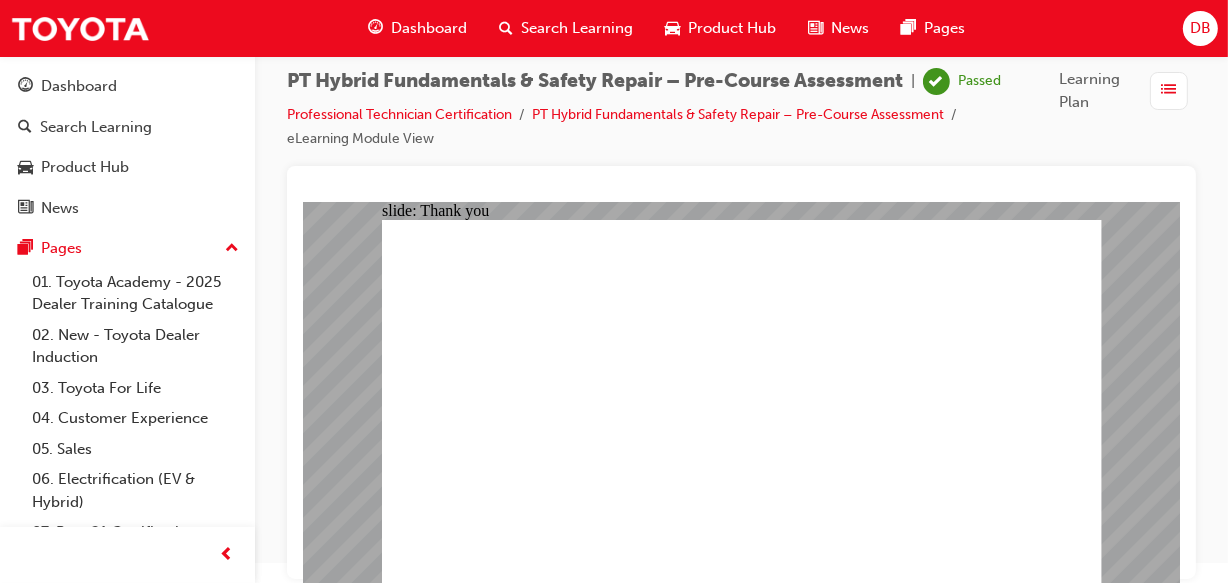 click 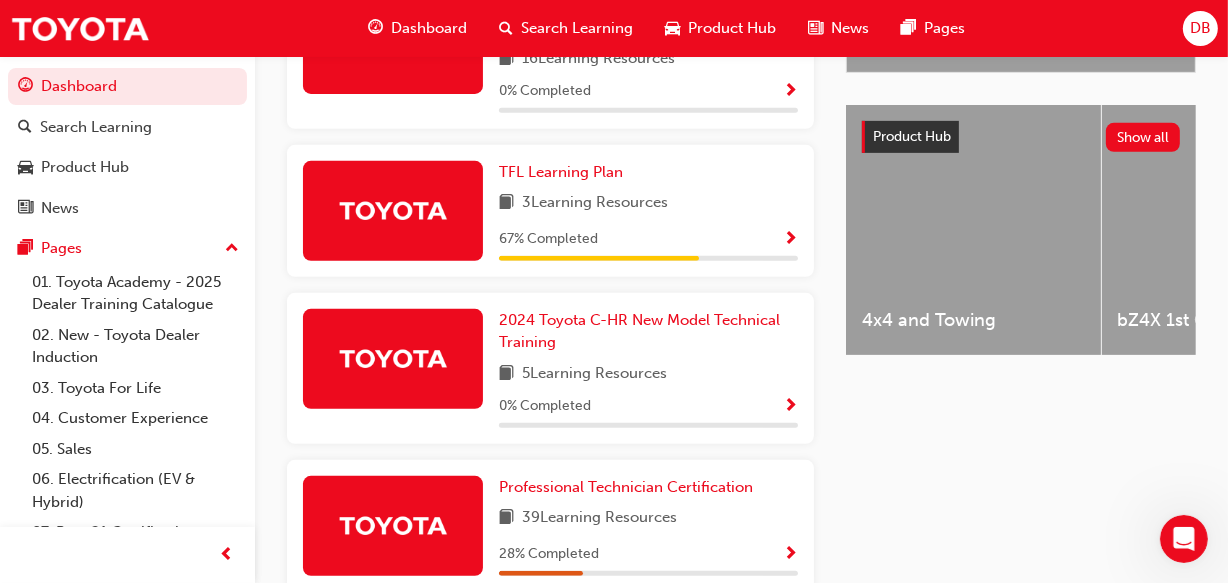 scroll, scrollTop: 872, scrollLeft: 0, axis: vertical 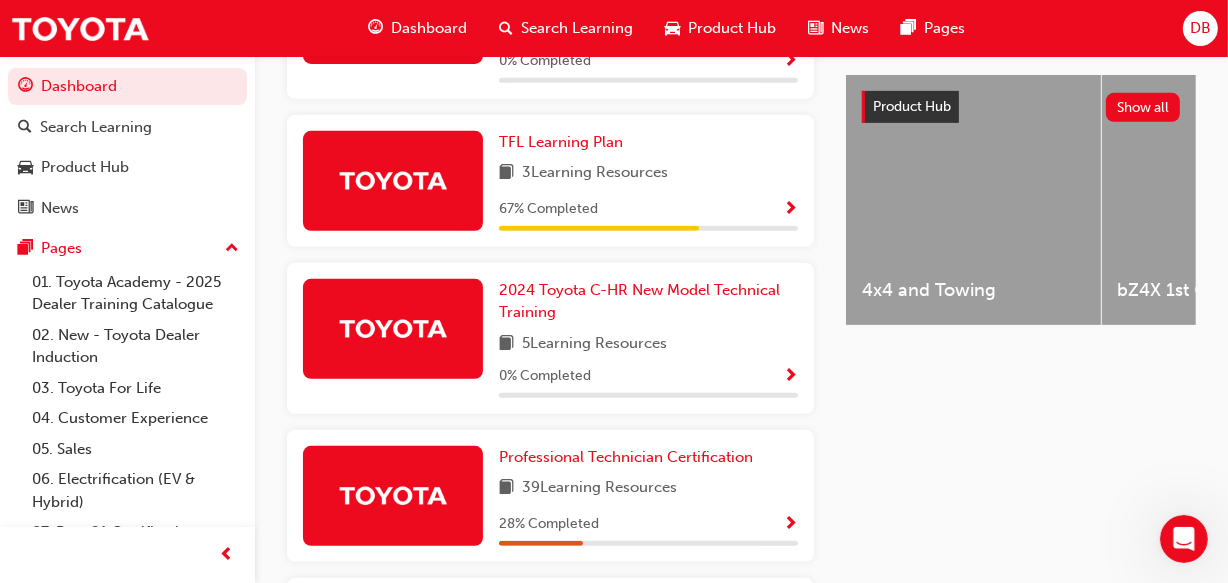 click at bounding box center [1183, 538] 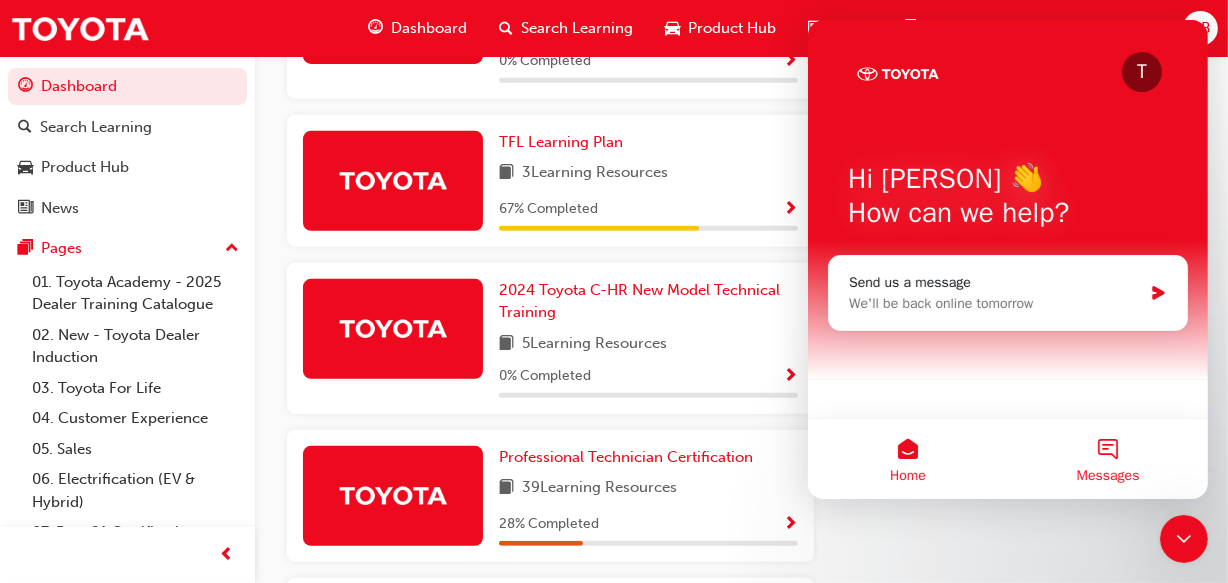 click on "Messages" at bounding box center (1107, 459) 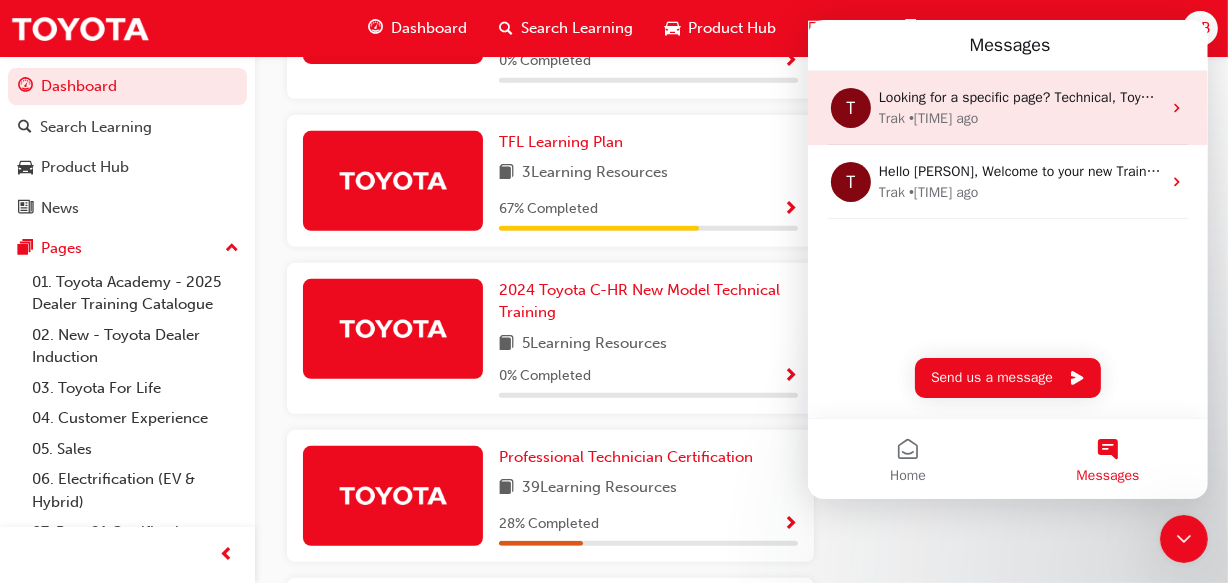 click on "• [TIME] ago" at bounding box center [943, 118] 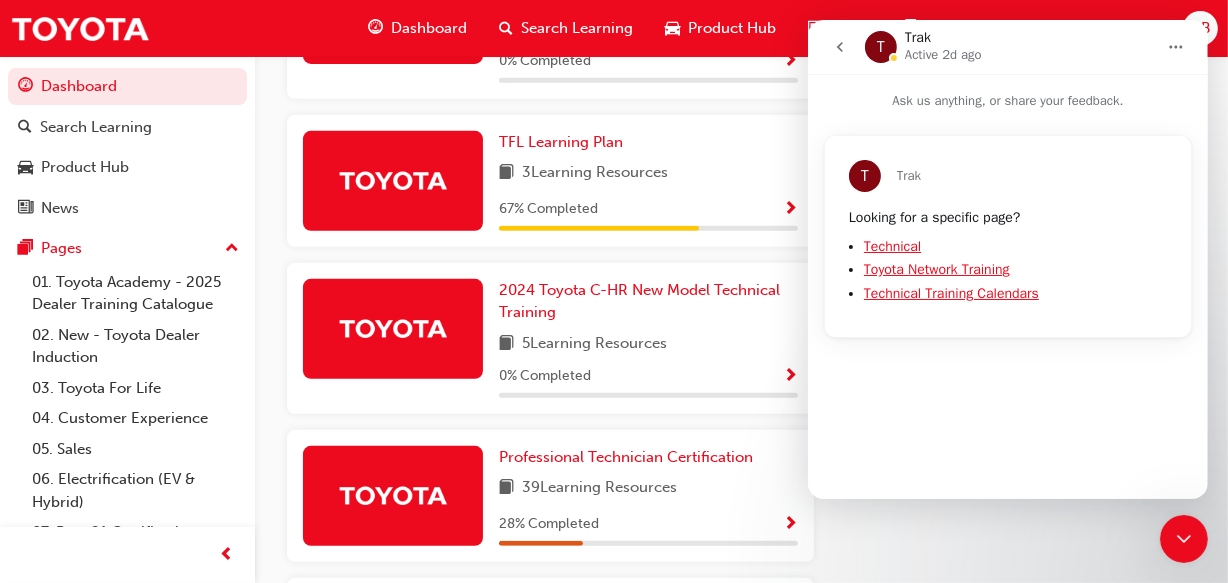 click at bounding box center (839, 47) 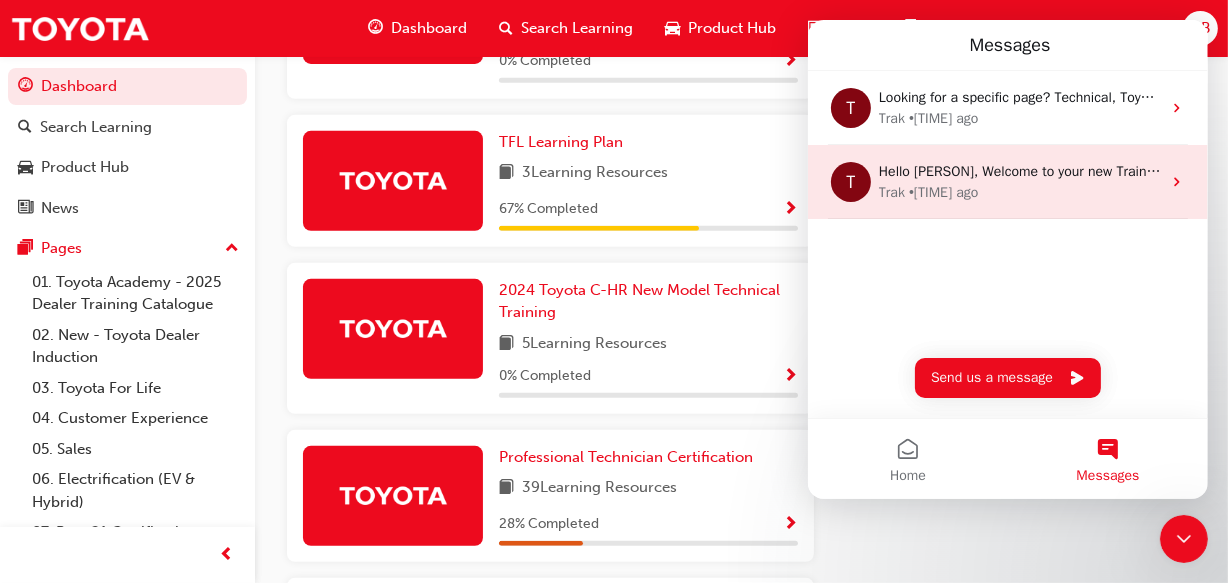 click on "Hello [PERSON], Welcome to your new Training Resource Centre! Navigate your new TRC Your Profile Page, Certificates and Training History Access quick to support through in-app chat - just click on the little chat box in the bottom right corner of your browser to get started. Embark on a streamlined and efficient learning journey with our enhanced Training Resource Centre!" at bounding box center [2020, 171] 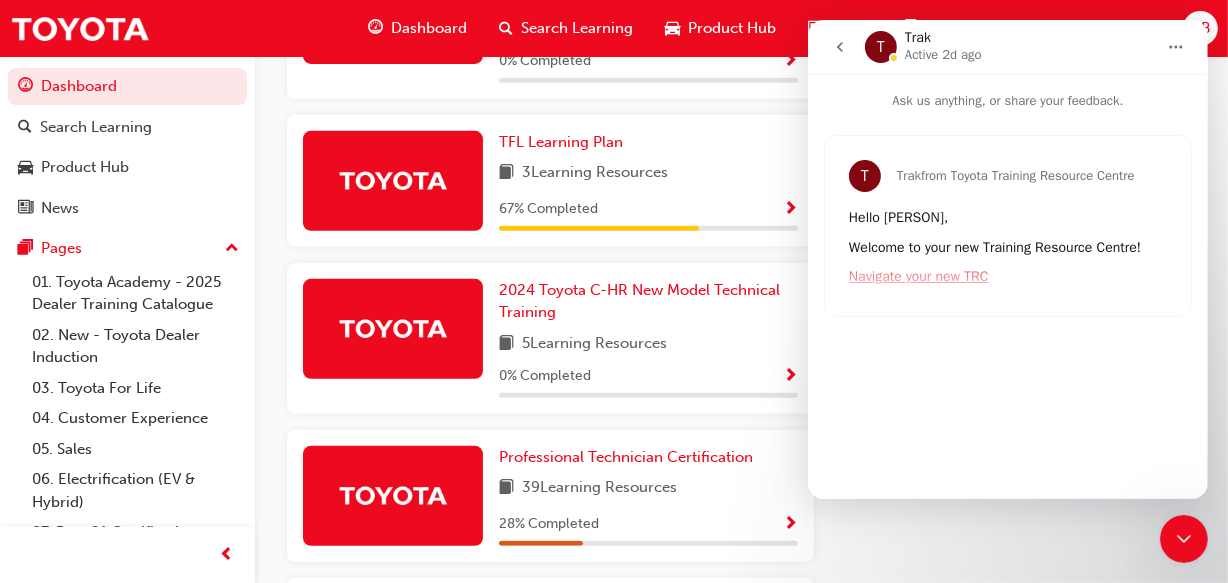 click 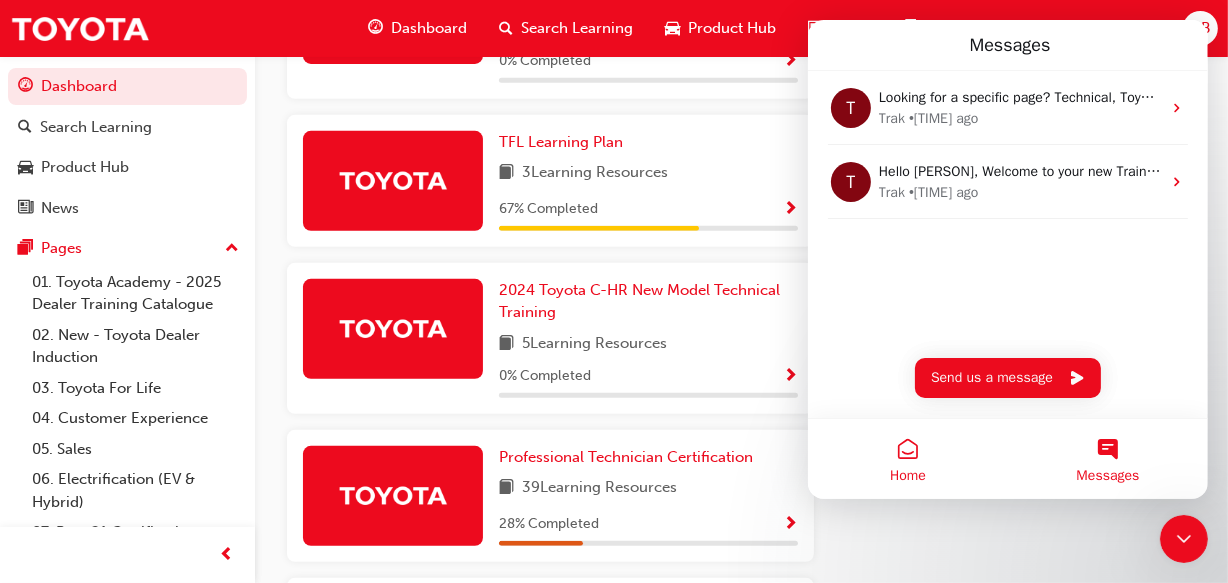 click on "Home" at bounding box center [907, 459] 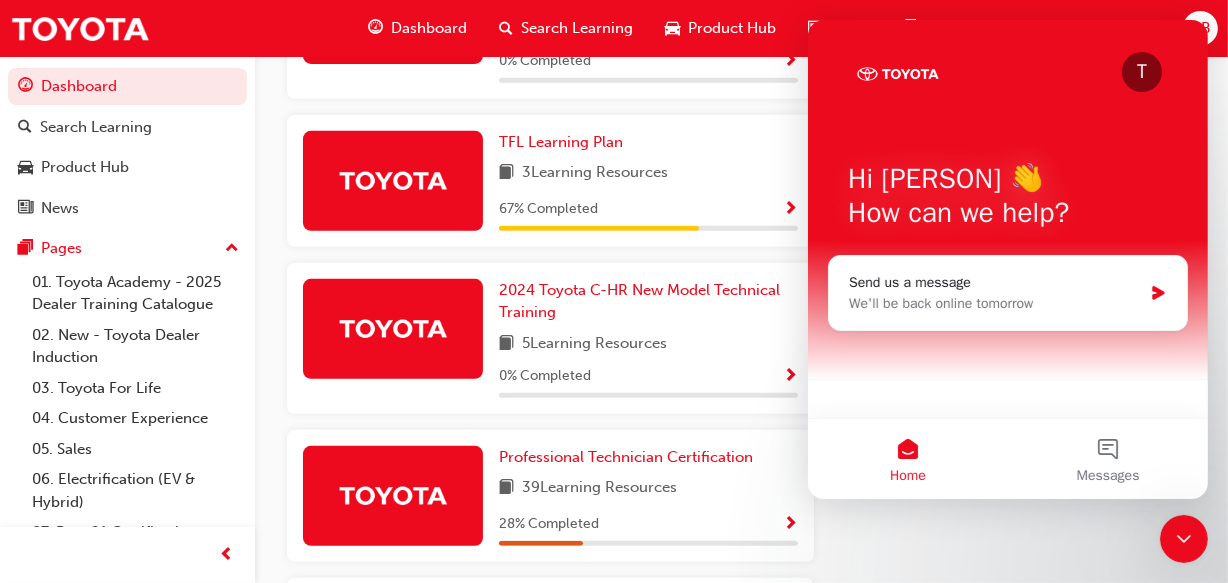 click 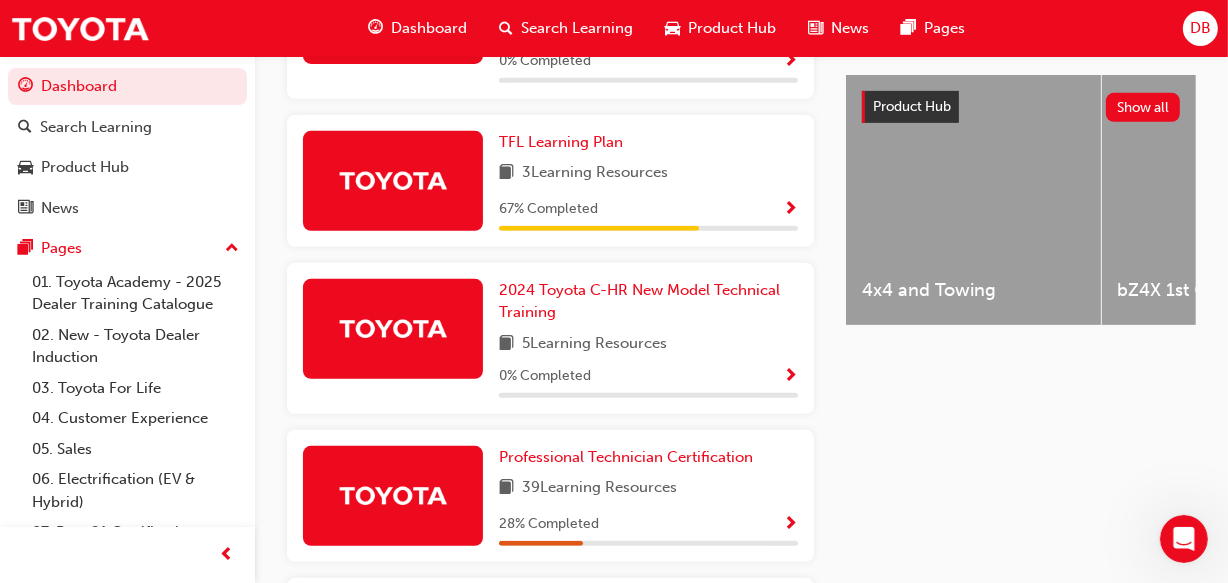 click on "Latest News Show all Welcome to your new Training Resource Centre Revolutionise the way you access and manage your learning resources. Product Hub Show all 4x4 and Towing bZ4X 1st Generation C-HR 2nd Generation Camry 9th Generation Coaster 4th Generation Connected Services Corolla Cross Corolla Hatch 12th Generation Corolla Sedan 12th Generation Electrification Technology Fortuner 2nd Generation Facelift GR Supra GR Yaris 1st Generation GR86 Granvia HiAce 6th Generation HiLux 8th Generation Facelift Kluger 4th Generation LandCruiser 300 Series  LandCruiser 70 Mirai 2nd Generation MyToyota Connect Prado 4th Generation 2020 Prado 5th Generation RAV4 5th Generation RAV4 All-New 6th Generation (2026) Tundra Yaris Cross Yaris Hatch 4th Generation" at bounding box center [1021, 323] 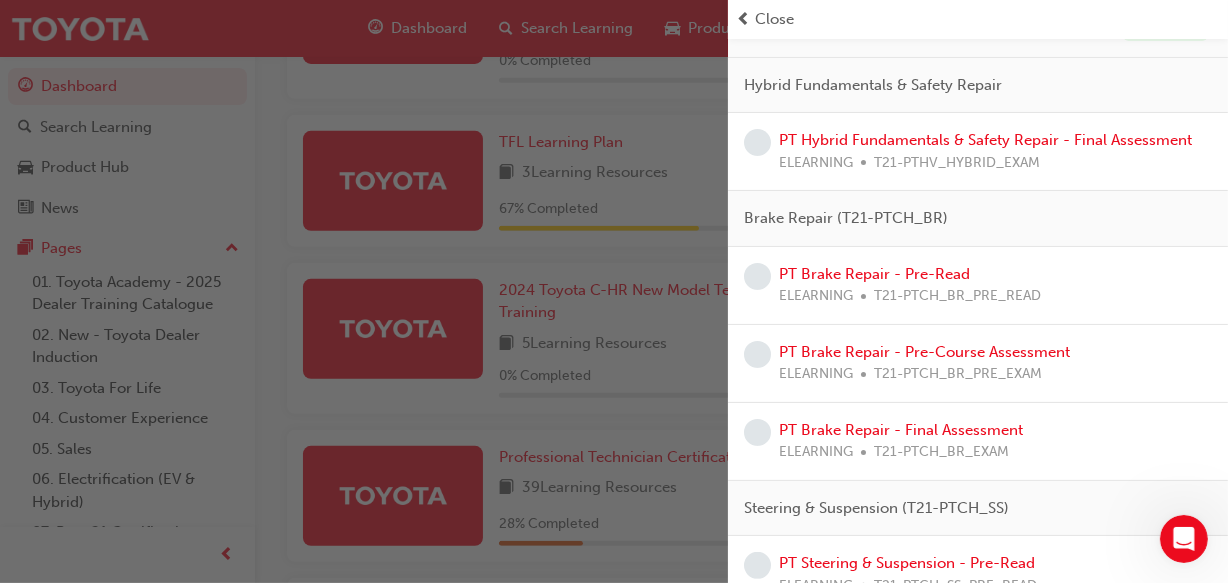 scroll, scrollTop: 327, scrollLeft: 0, axis: vertical 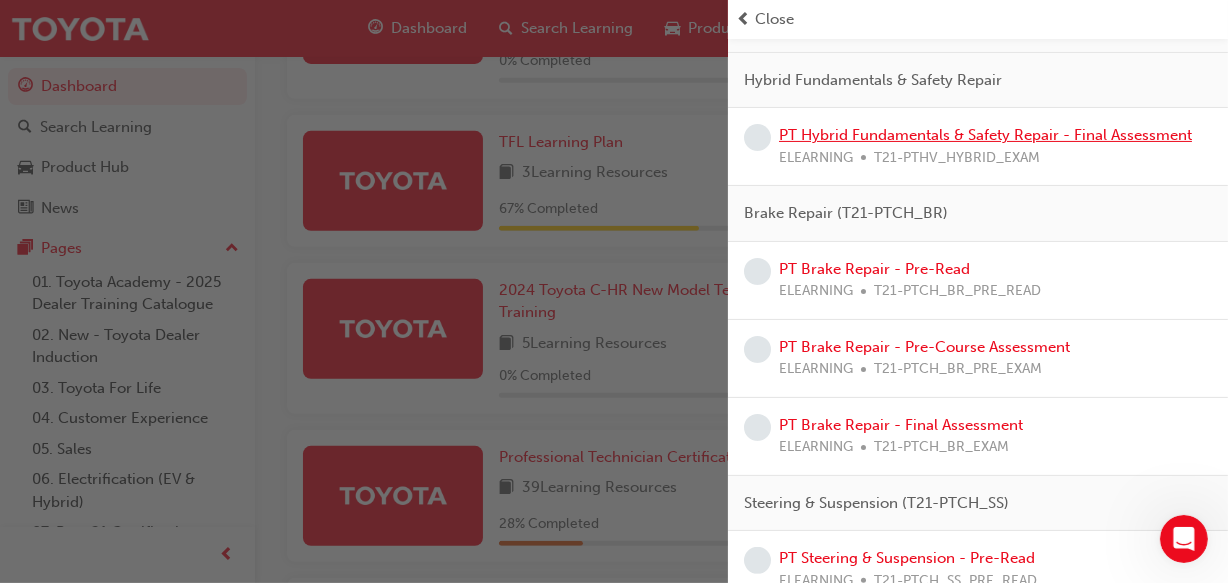click on "PT Hybrid Fundamentals & Safety Repair - Final Assessment" at bounding box center [985, 135] 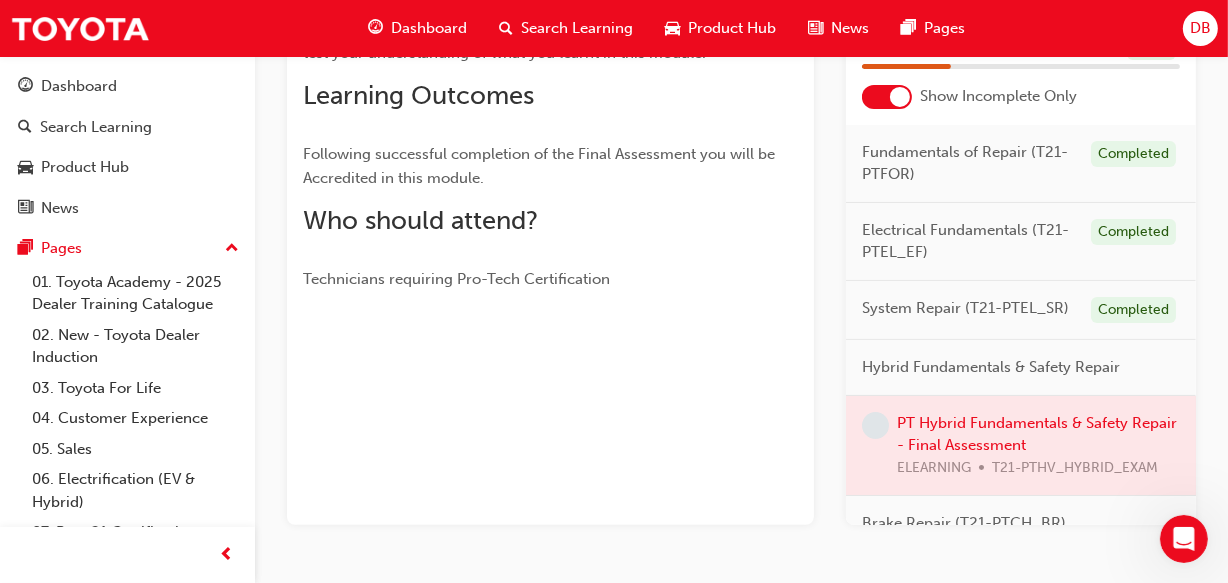scroll, scrollTop: 472, scrollLeft: 0, axis: vertical 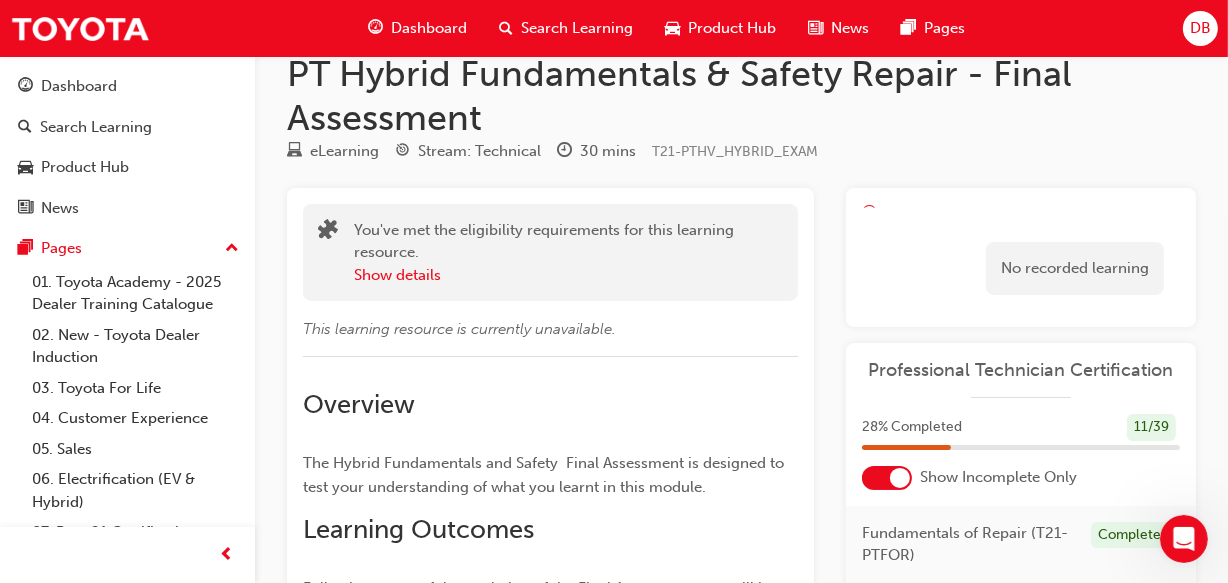 click on "No recorded learning" at bounding box center [1021, 268] 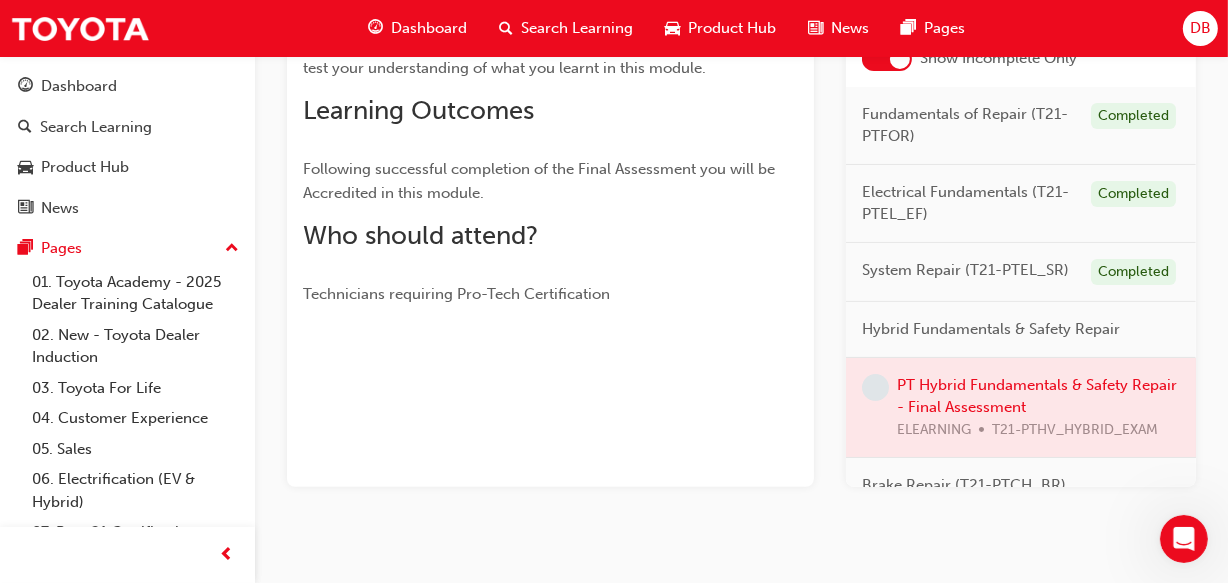 scroll, scrollTop: 472, scrollLeft: 0, axis: vertical 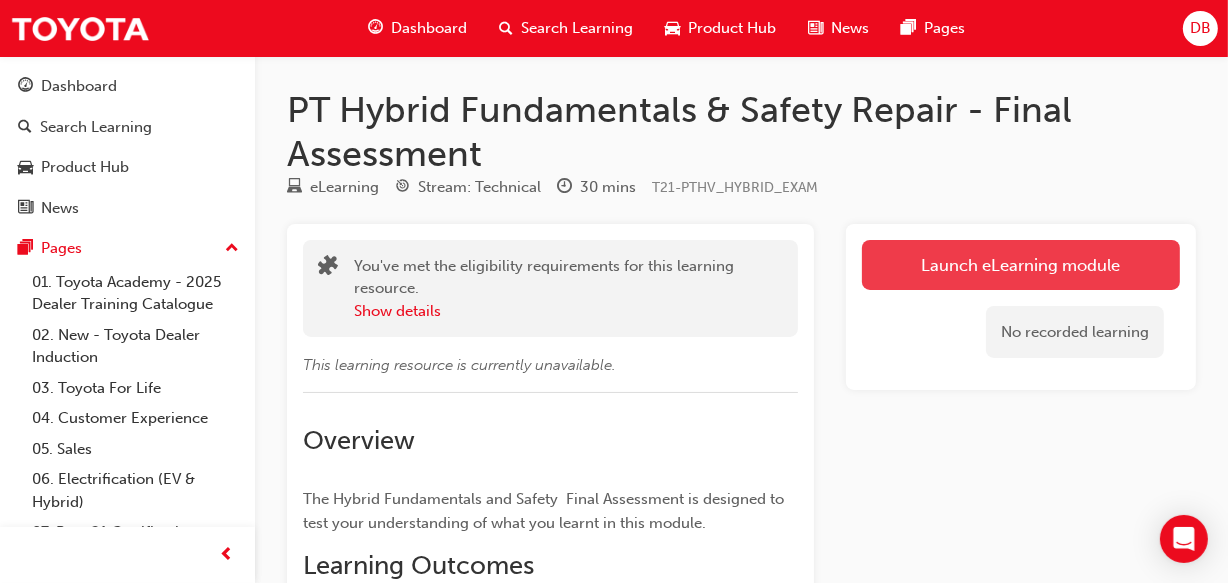 click on "Launch eLearning module" at bounding box center [1021, 265] 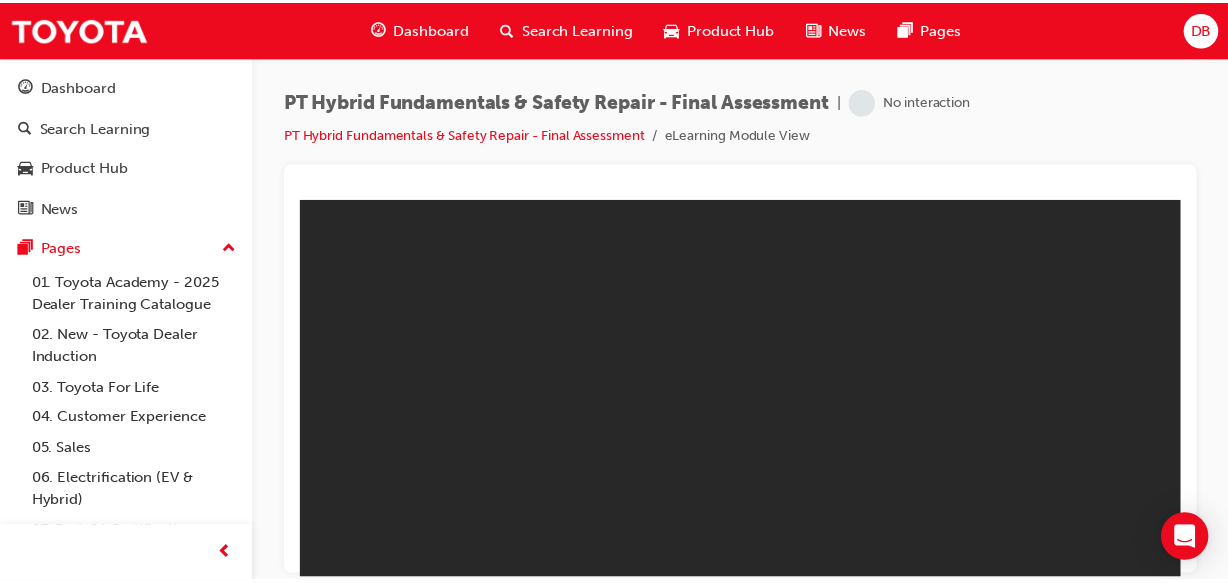 scroll, scrollTop: 0, scrollLeft: 0, axis: both 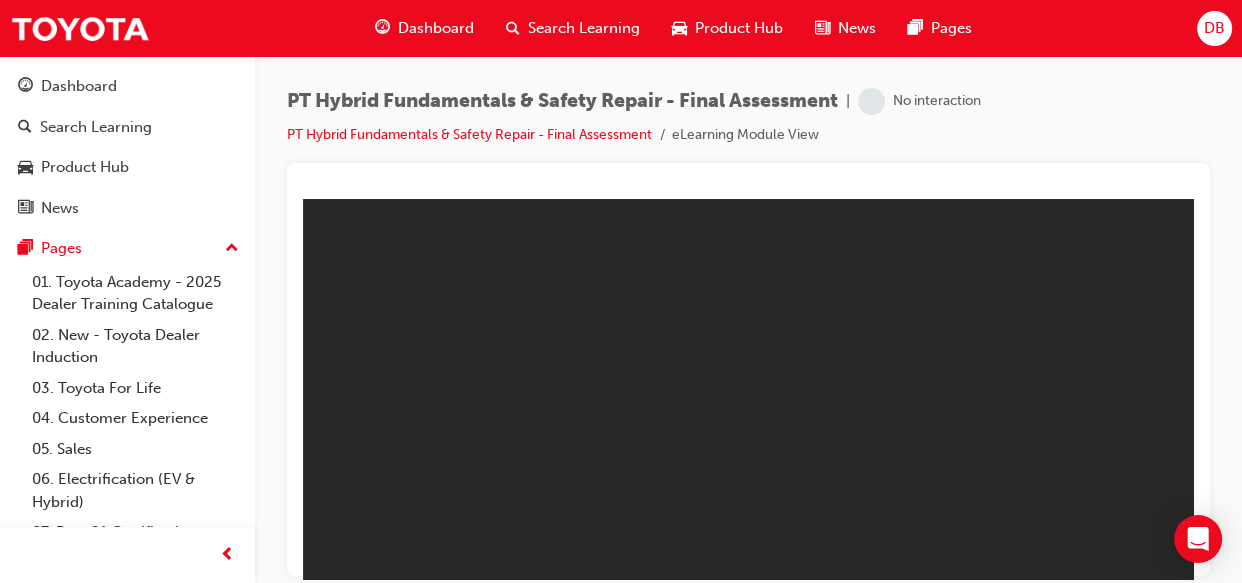 click on "PT Hybrid Fundamentals & Safety Repair - Final Assessment | No interaction PT Hybrid Fundamentals & Safety Repair - Final Assessment eLearning Module View" at bounding box center (748, 125) 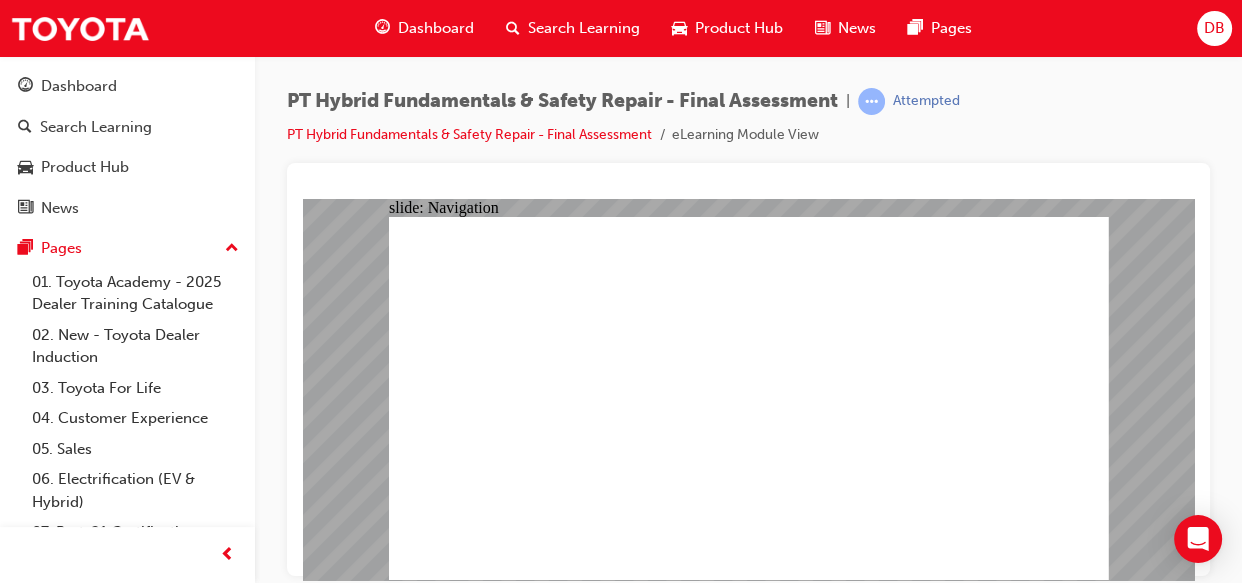 click 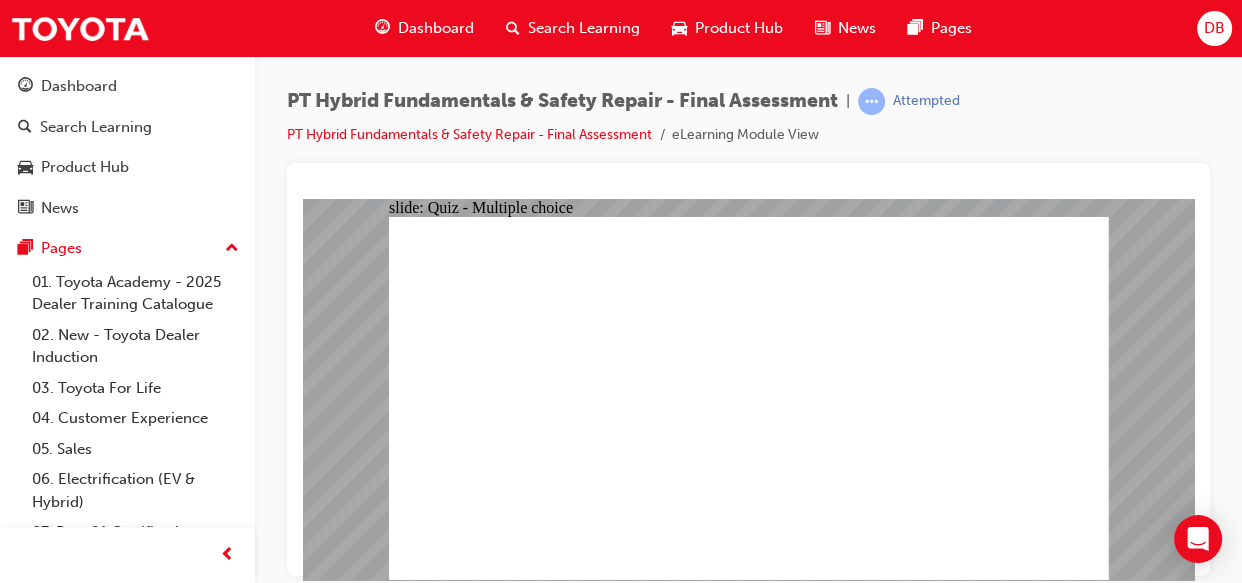 click 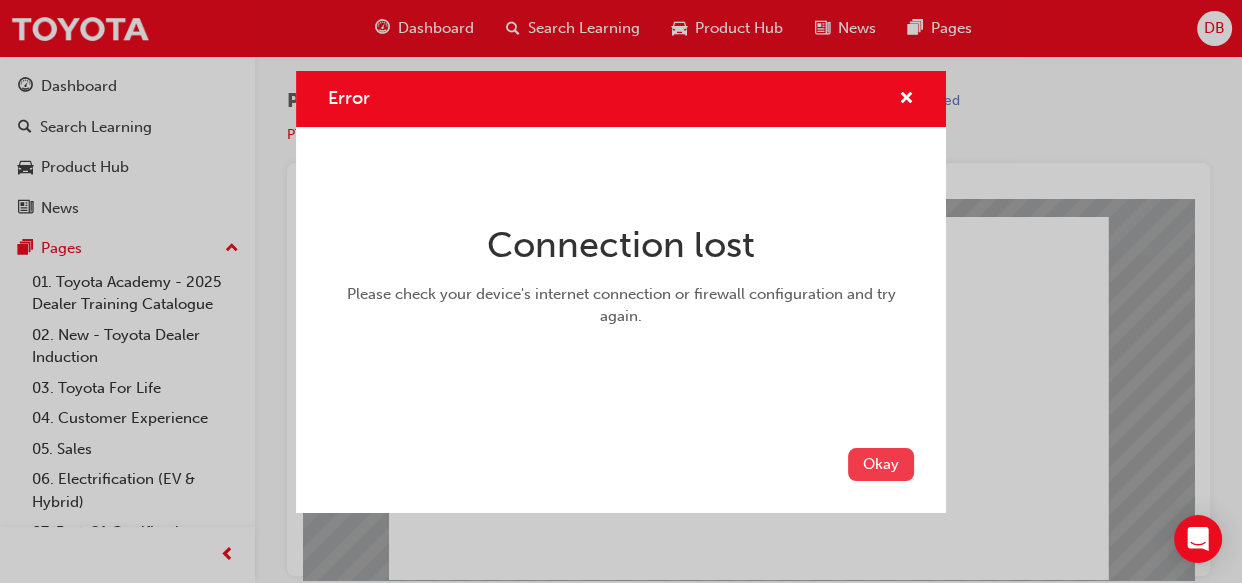 click on "Okay" at bounding box center [881, 464] 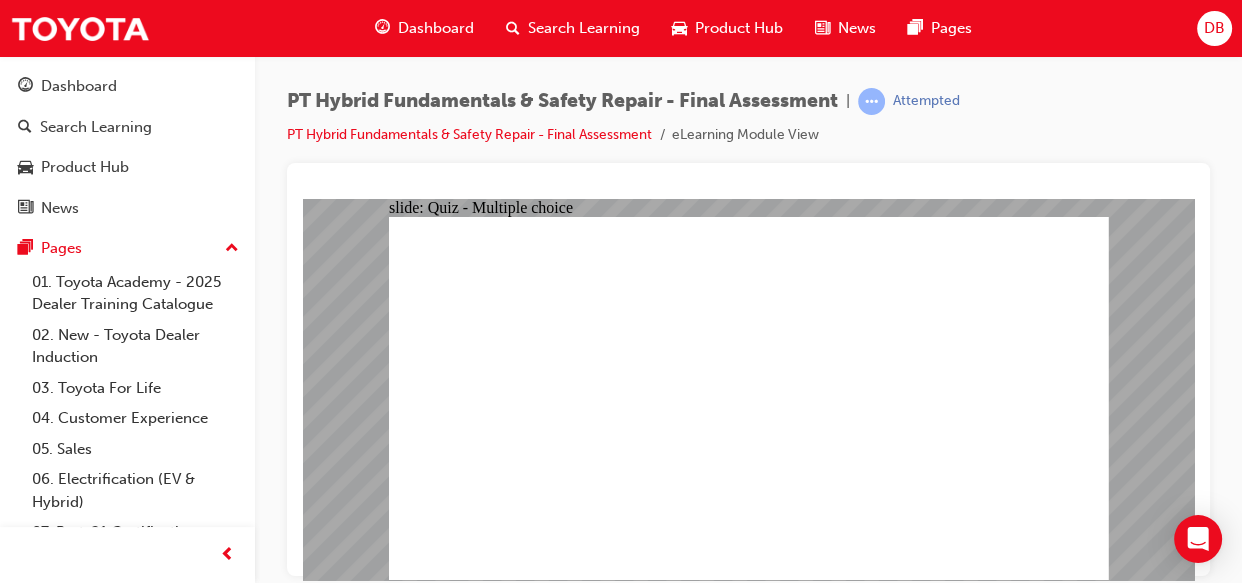 click 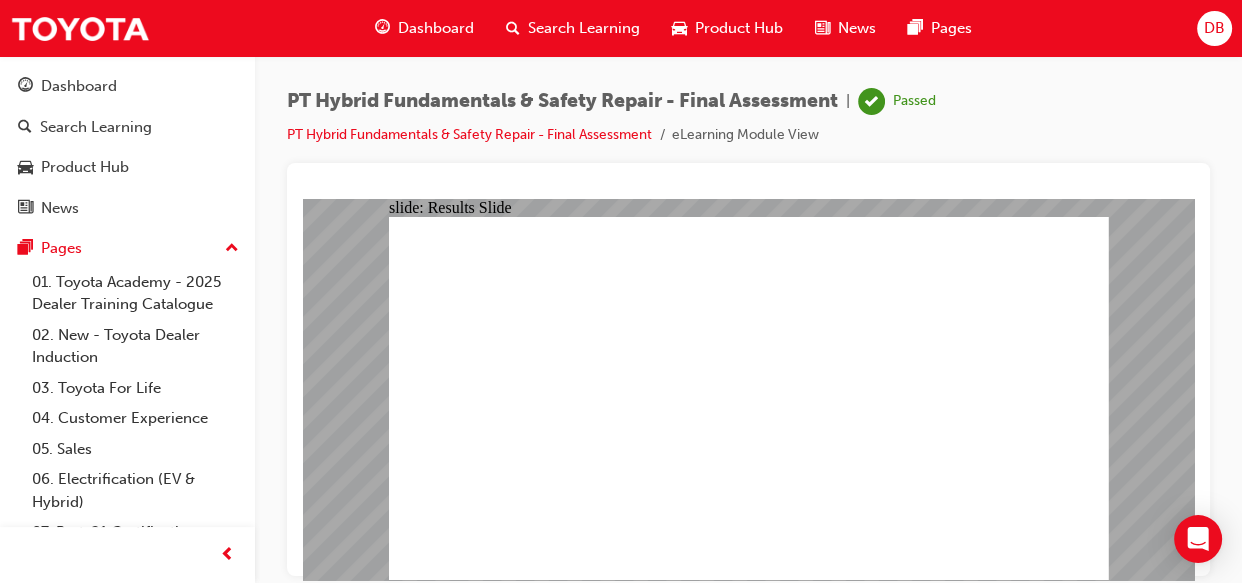 click 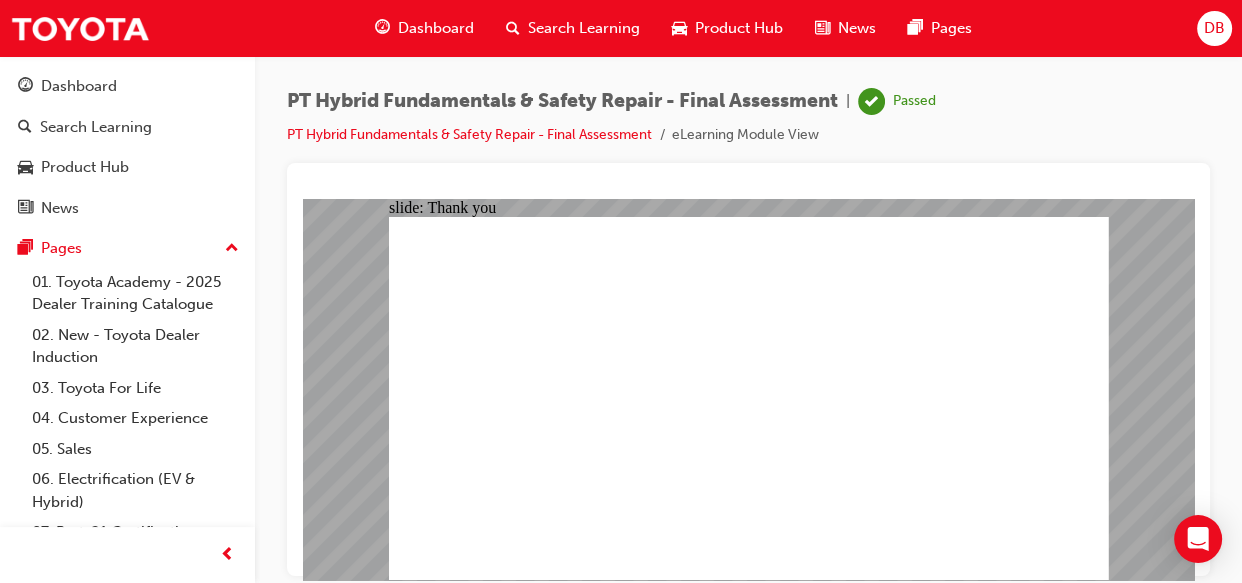 click 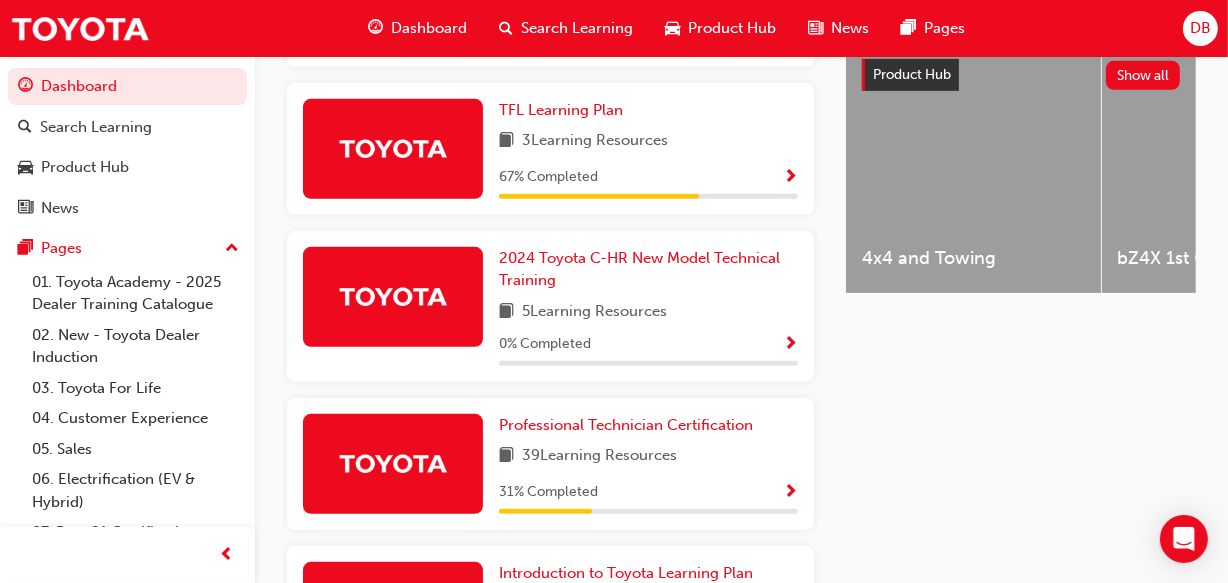 scroll, scrollTop: 836, scrollLeft: 0, axis: vertical 